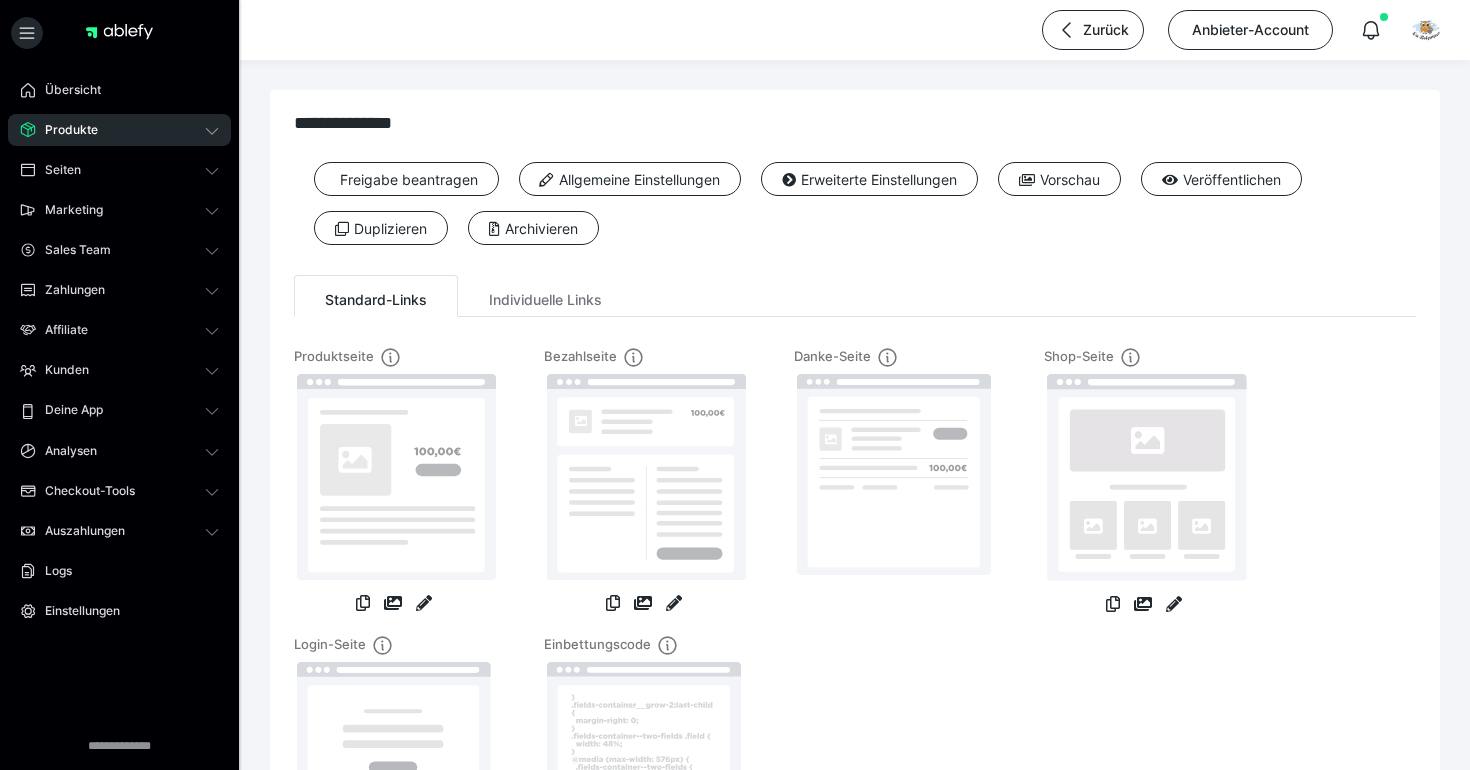 scroll, scrollTop: 0, scrollLeft: 0, axis: both 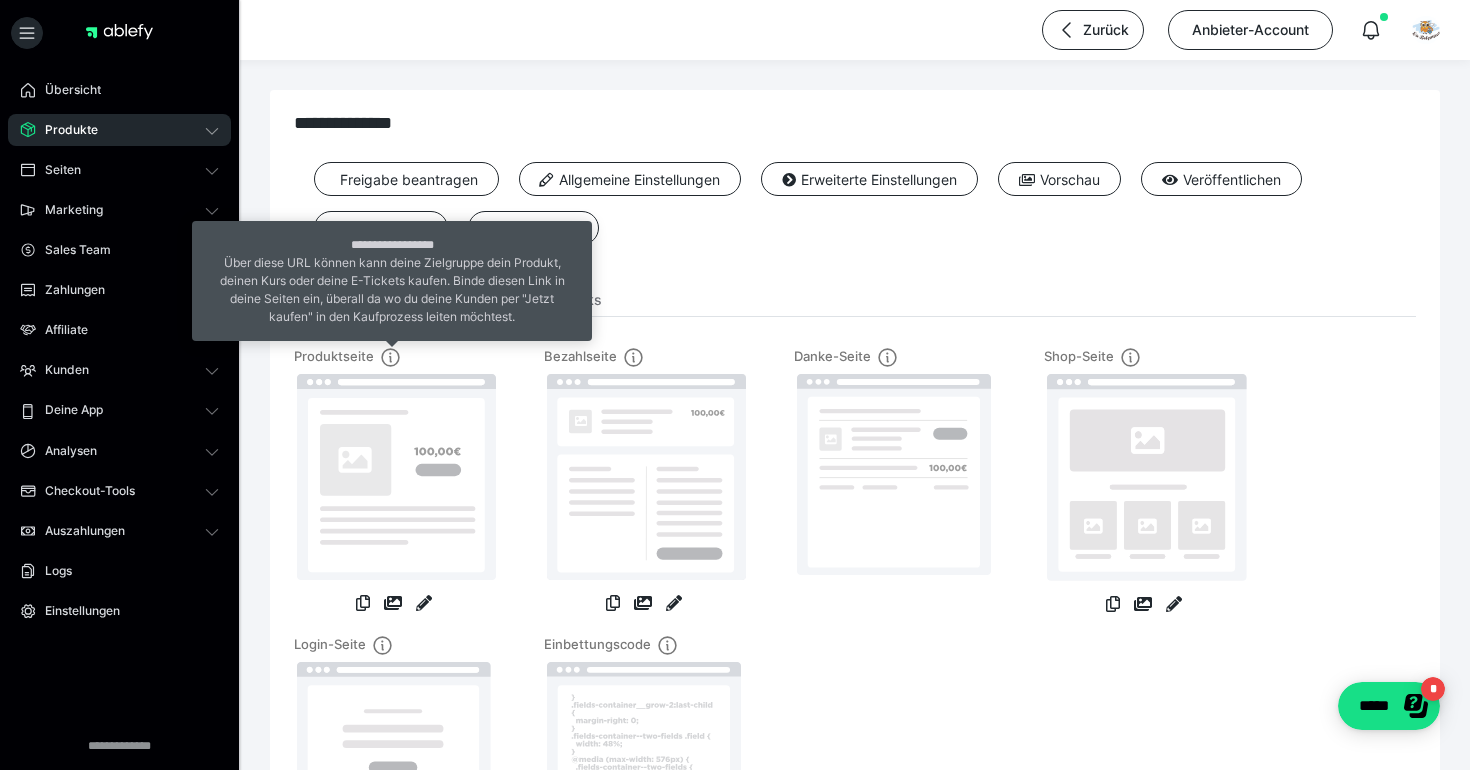 click 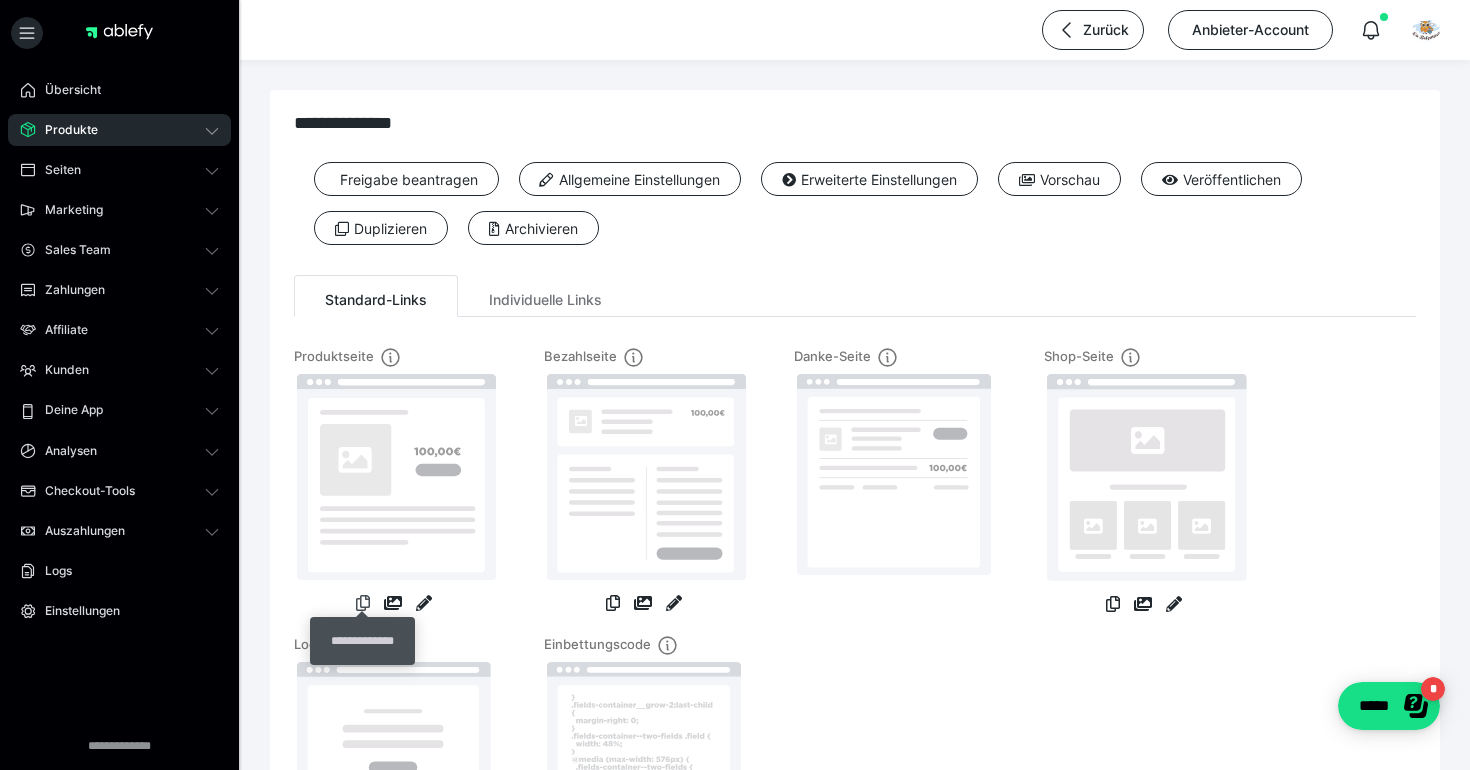 click at bounding box center [363, 603] 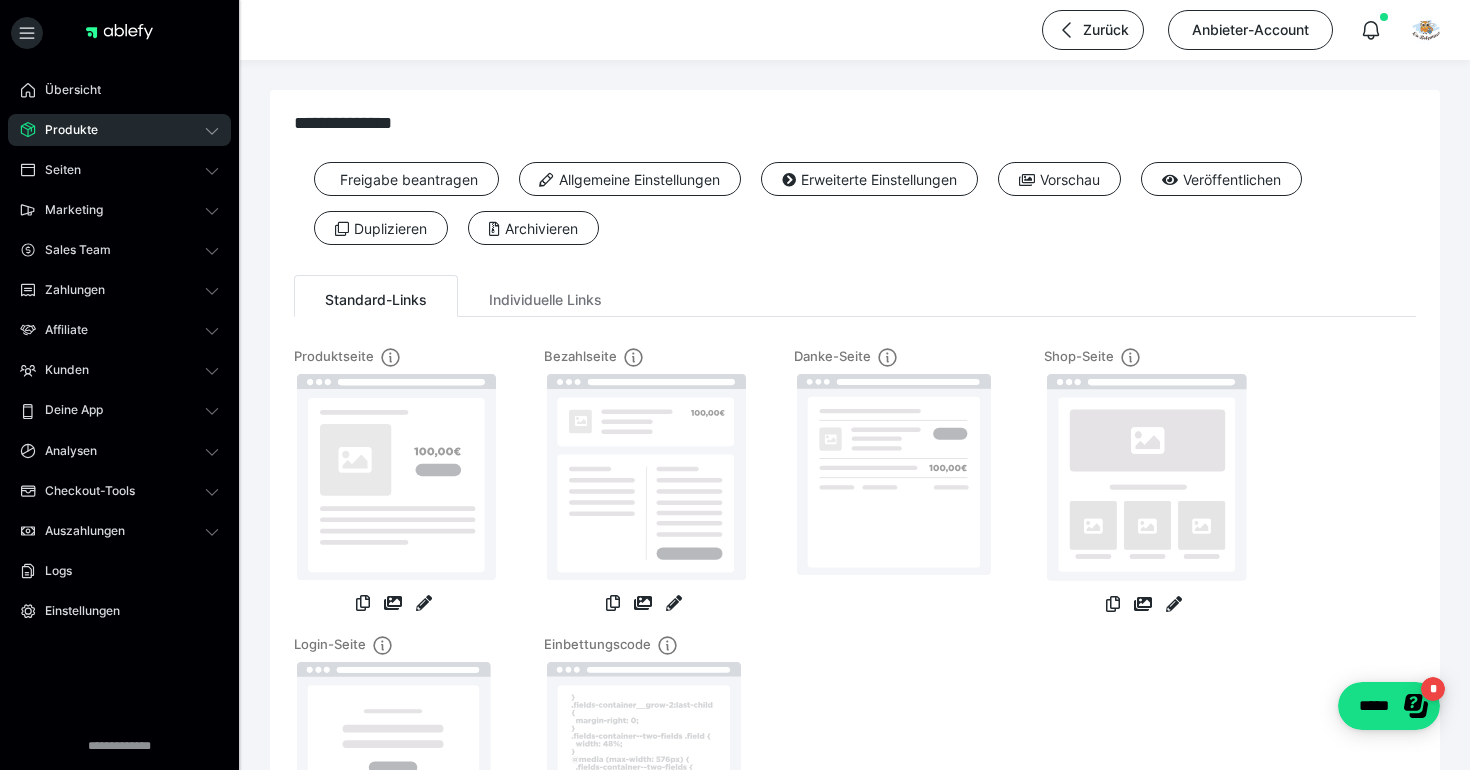click on "Produktseite  Bezahlseite Danke-Seite Shop-Seite Login-Seite Einbettungscode" at bounding box center (855, 622) 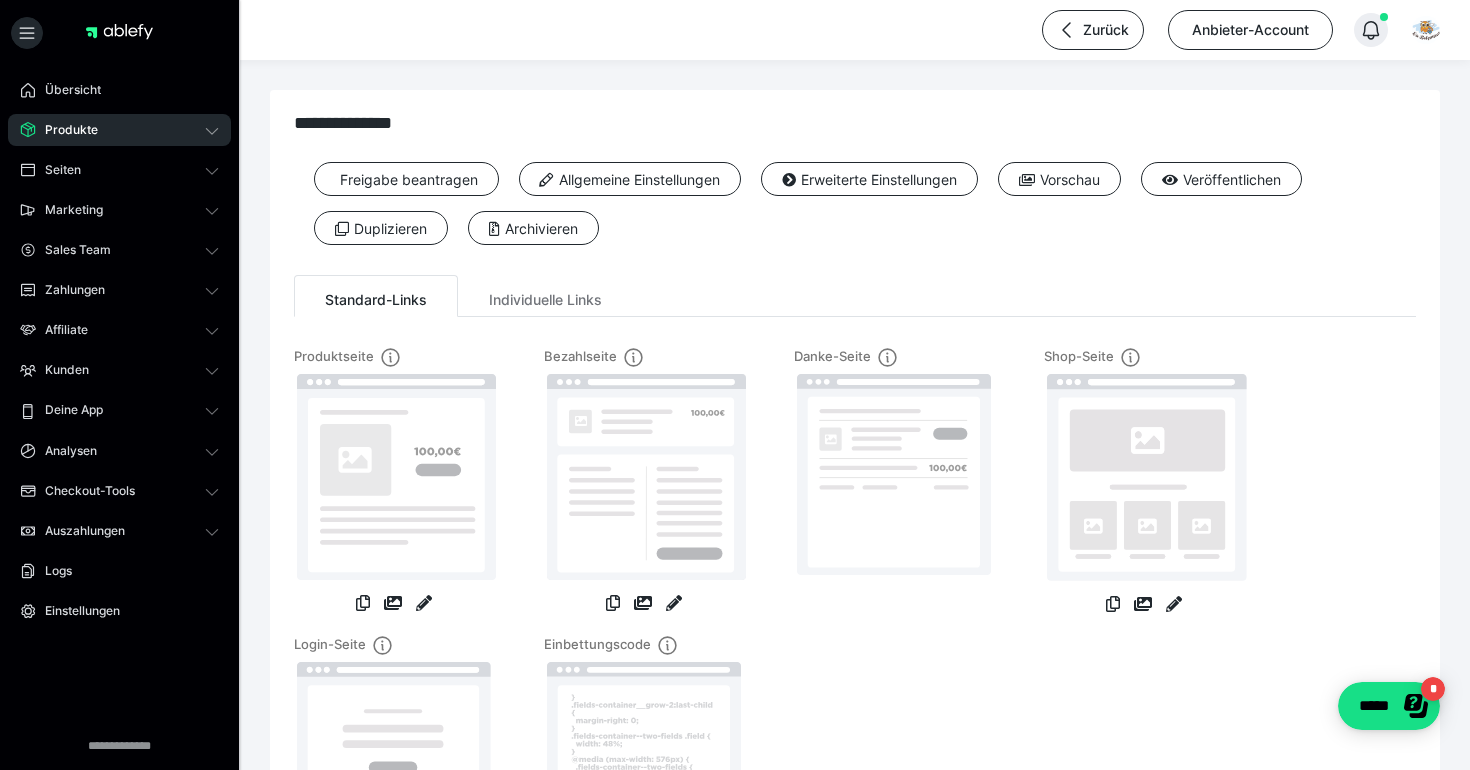 scroll, scrollTop: 0, scrollLeft: 0, axis: both 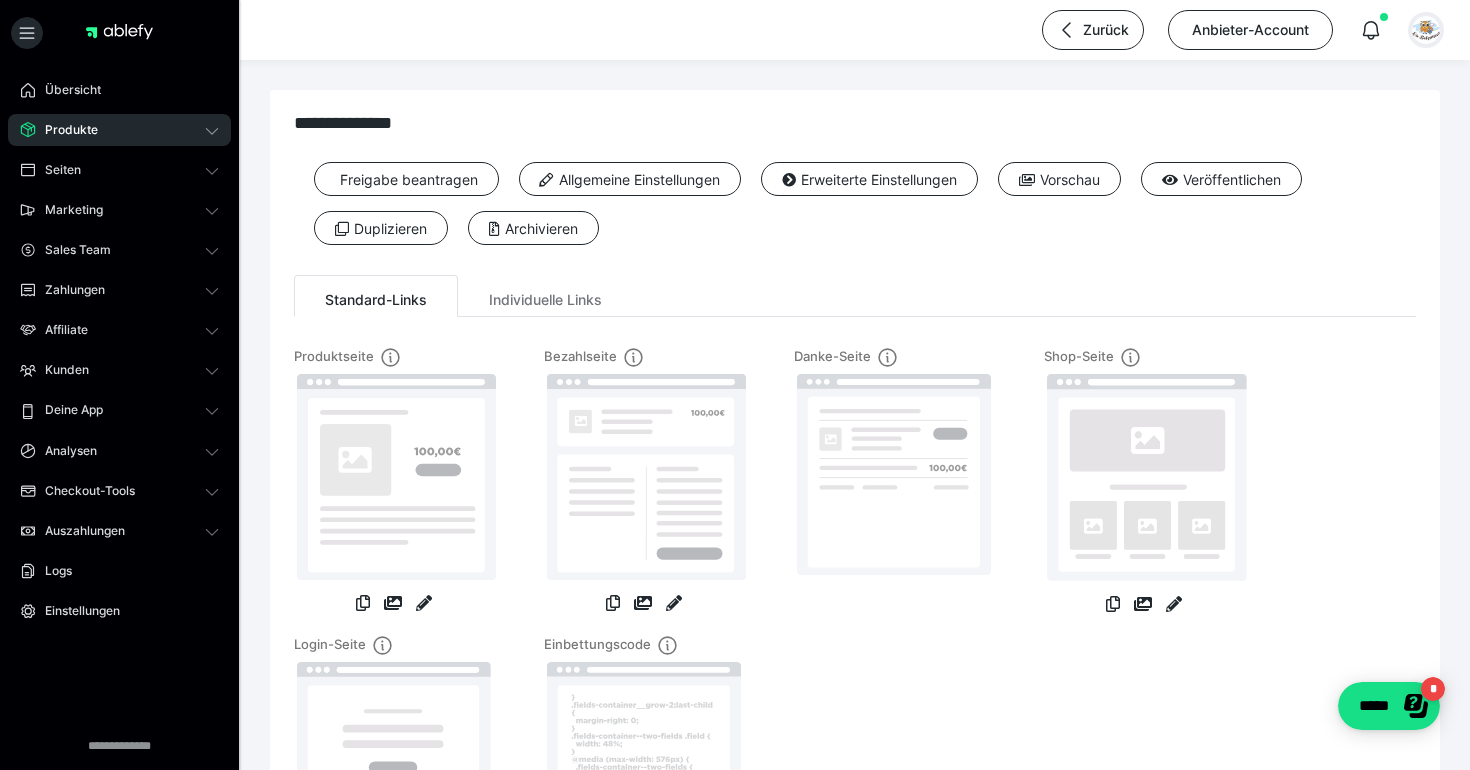 click at bounding box center (1426, 30) 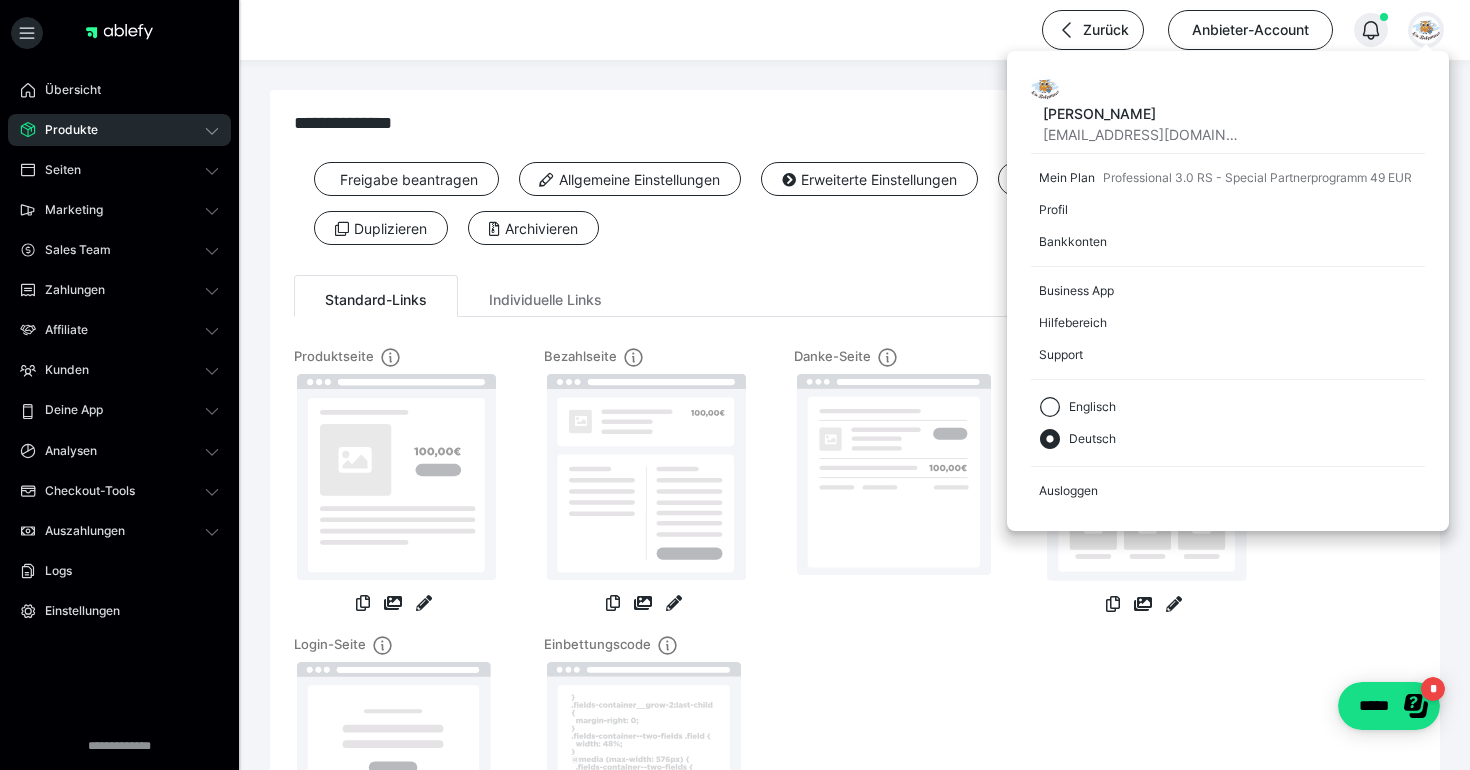 click 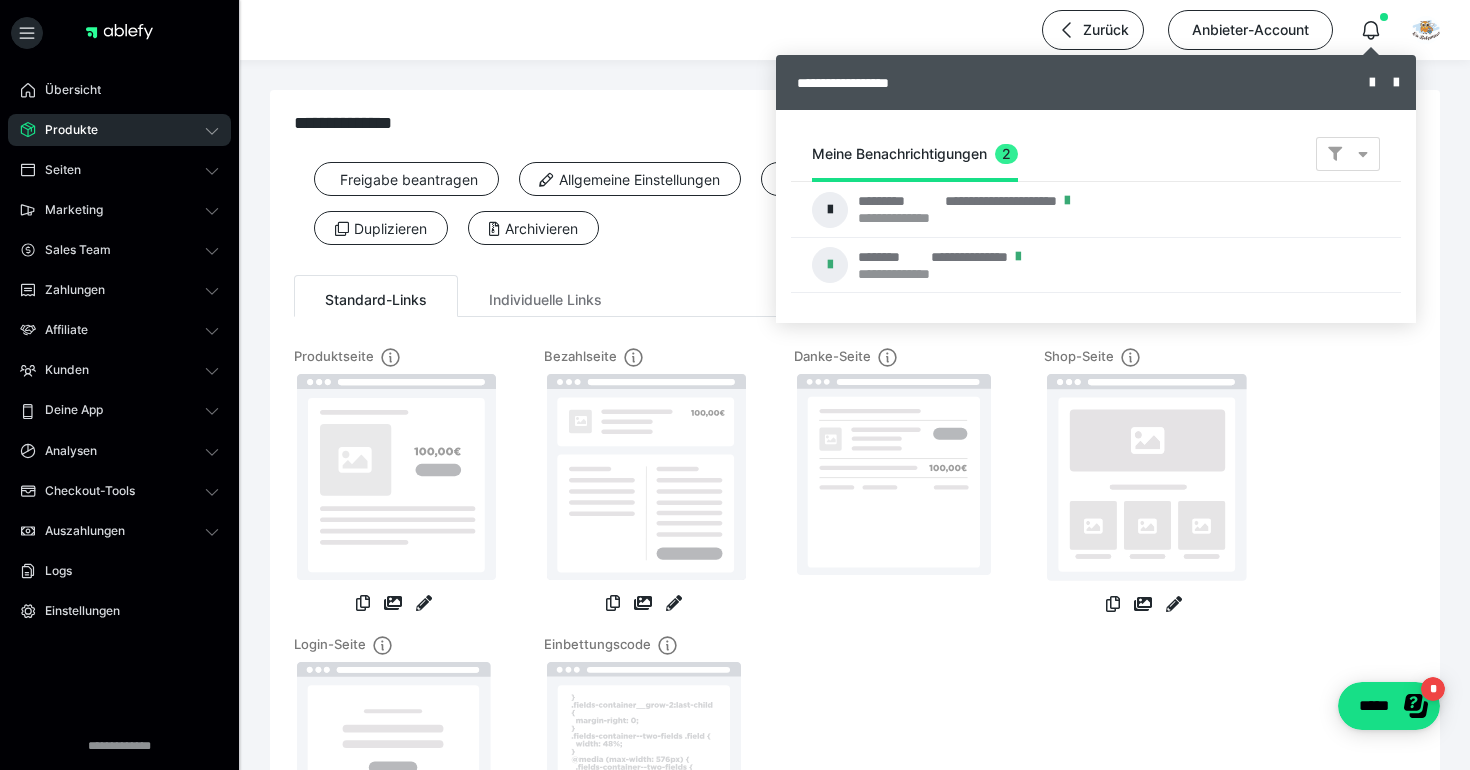 click at bounding box center (735, 385) 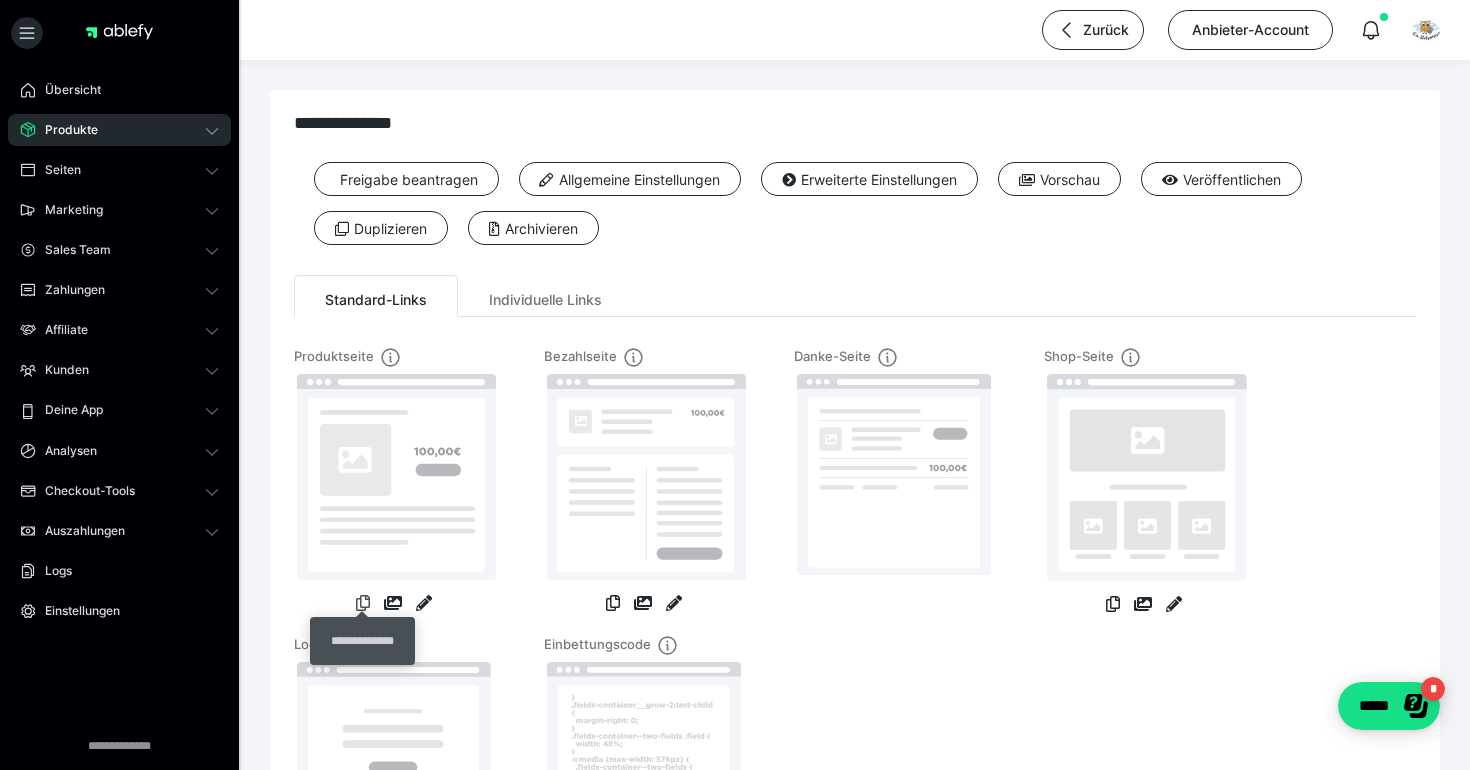 click at bounding box center [363, 603] 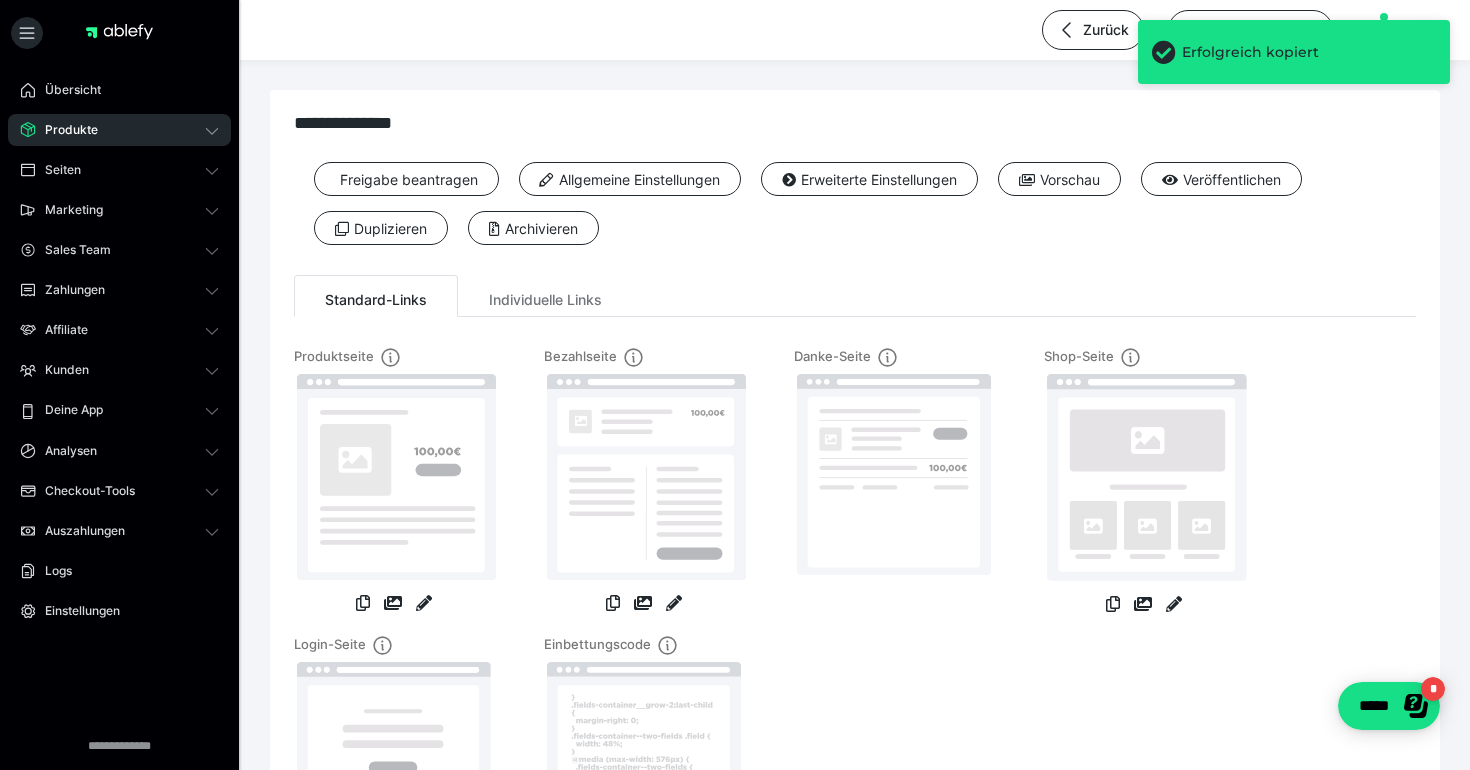 click on "Erfolgreich kopiert" at bounding box center [1309, 52] 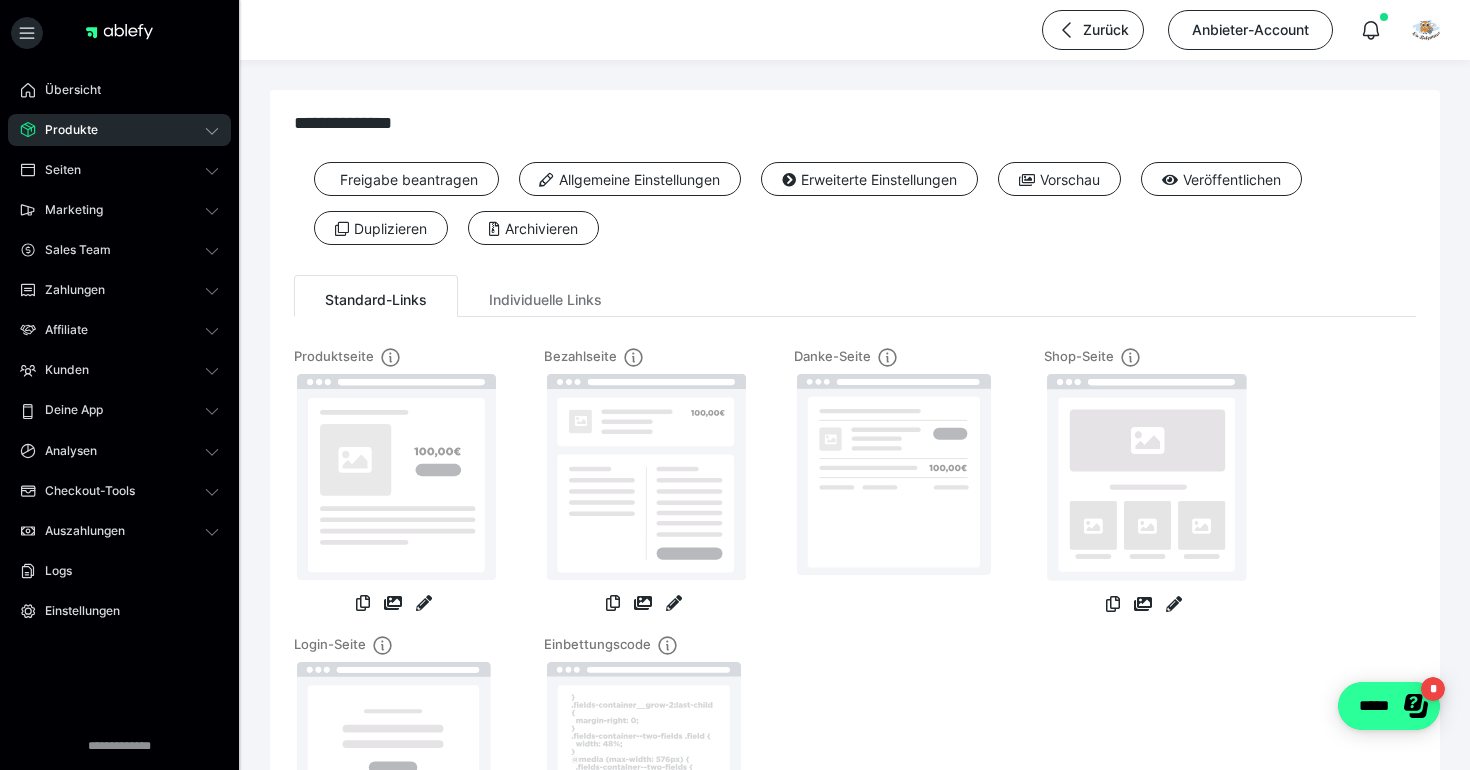 click on "*" at bounding box center (1432, 688) 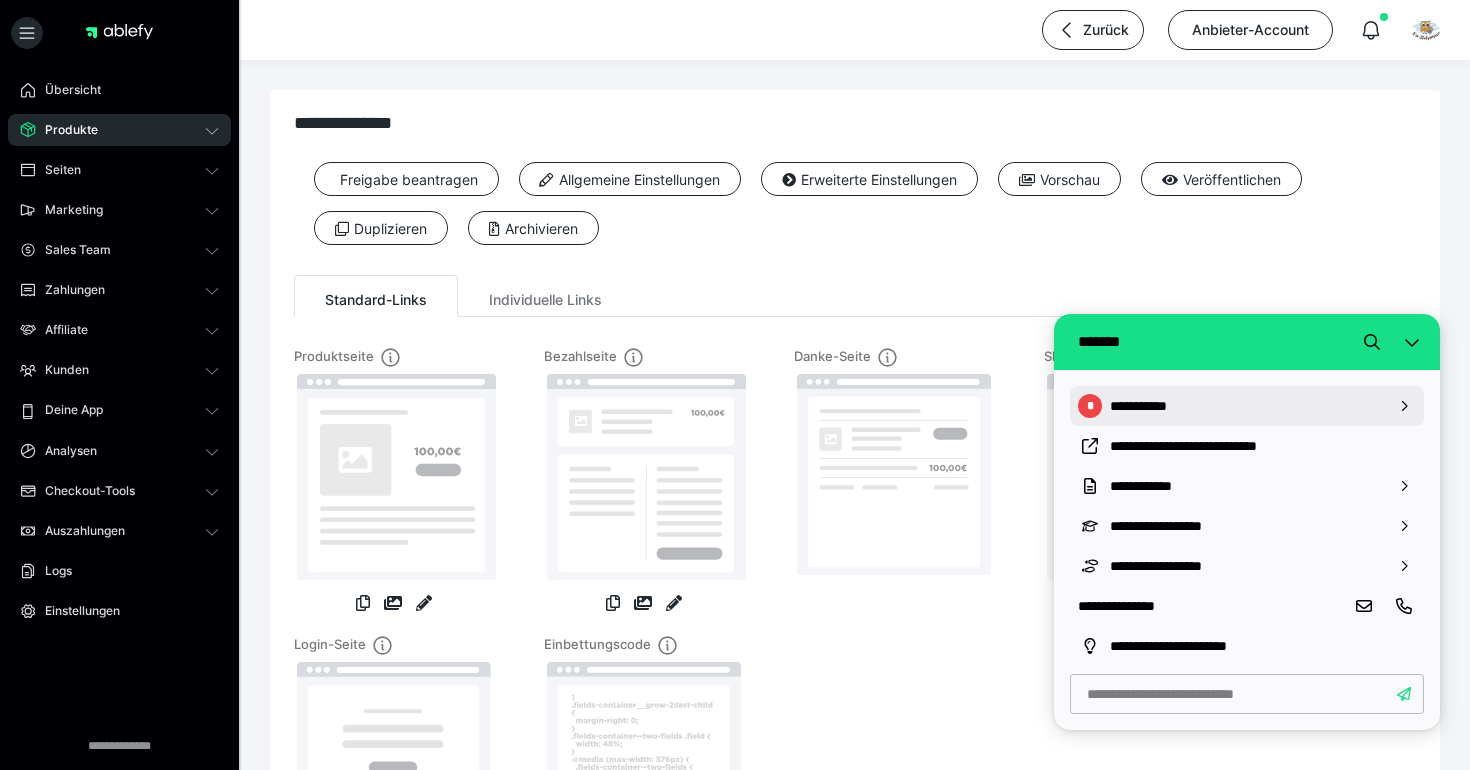 click at bounding box center [1404, 406] 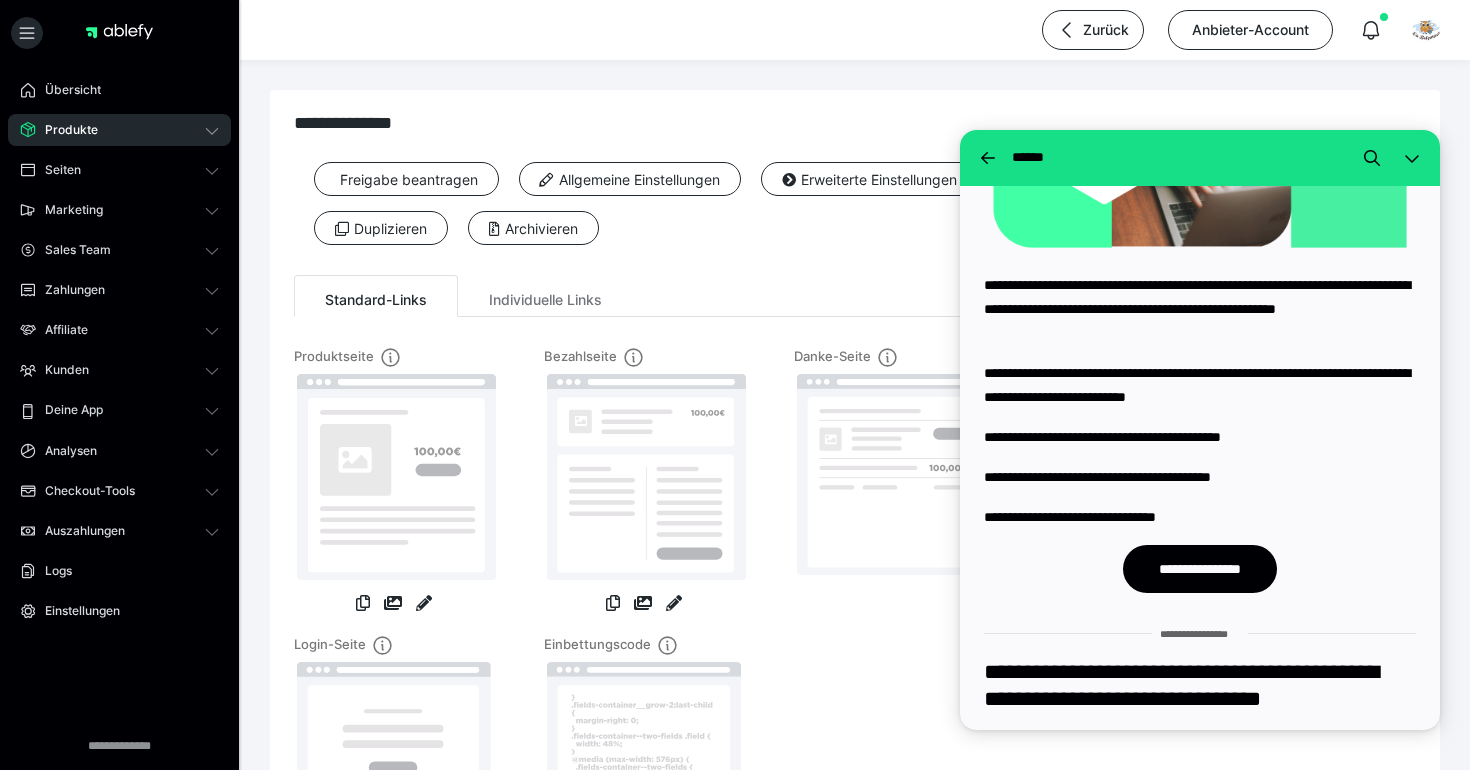 scroll, scrollTop: 3845, scrollLeft: 0, axis: vertical 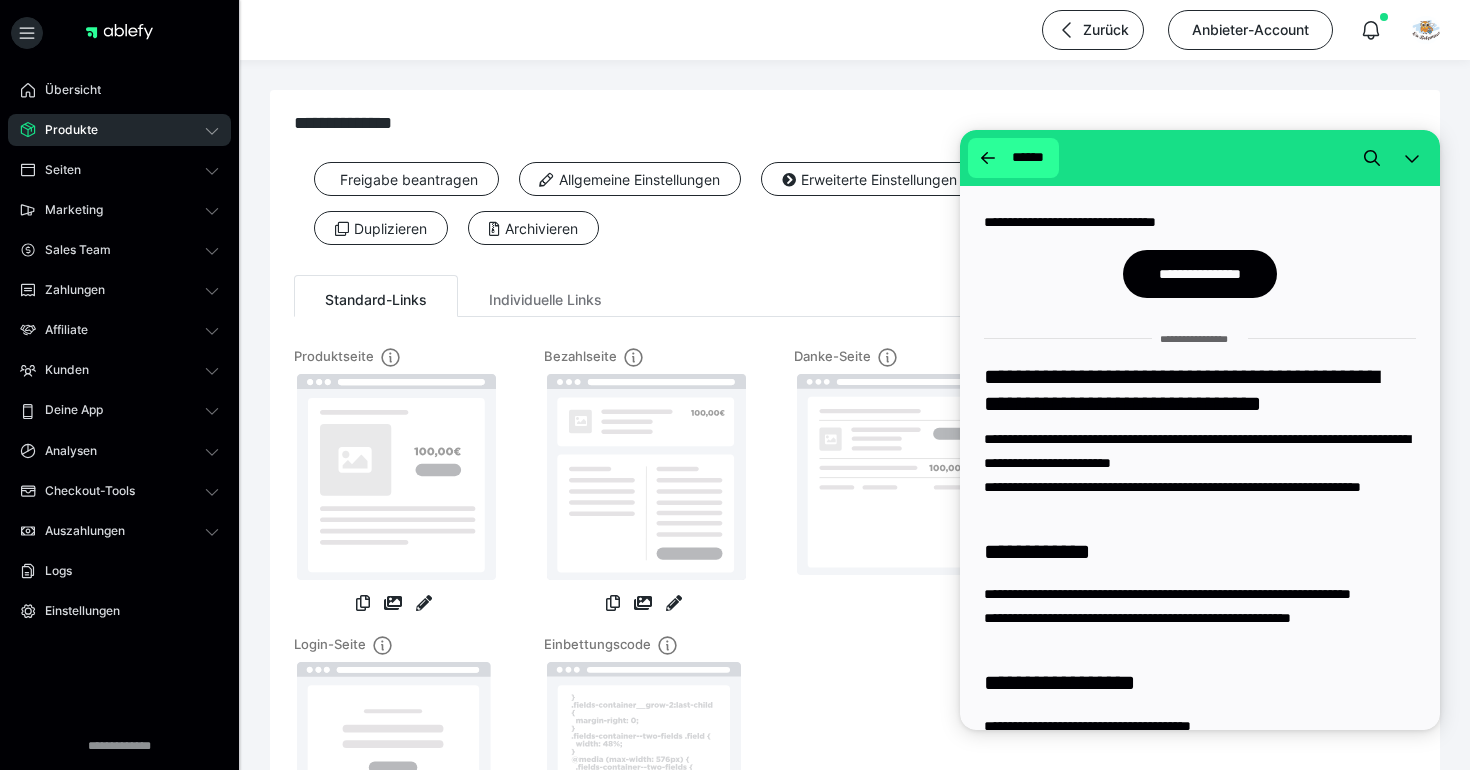 click 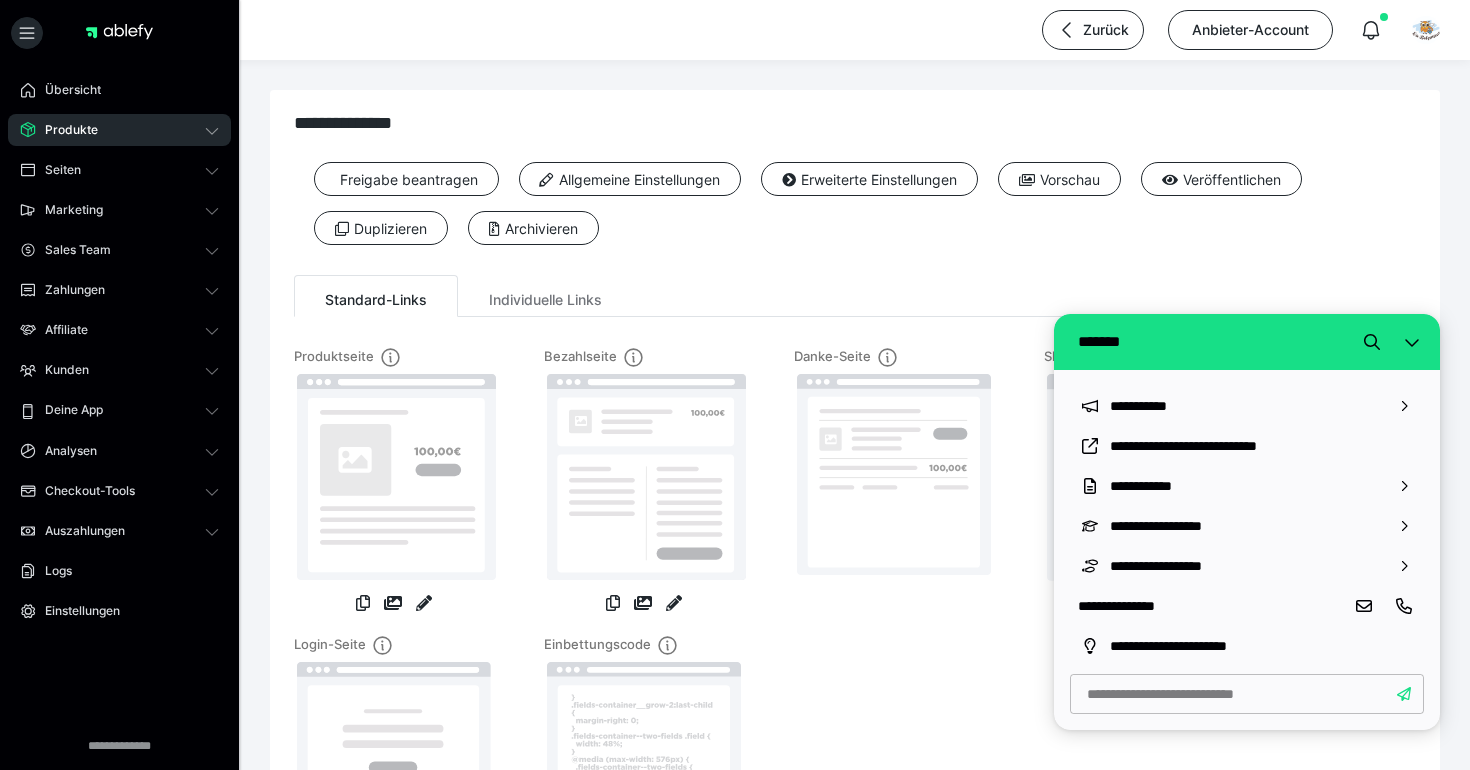 click on "**********" at bounding box center (855, 194) 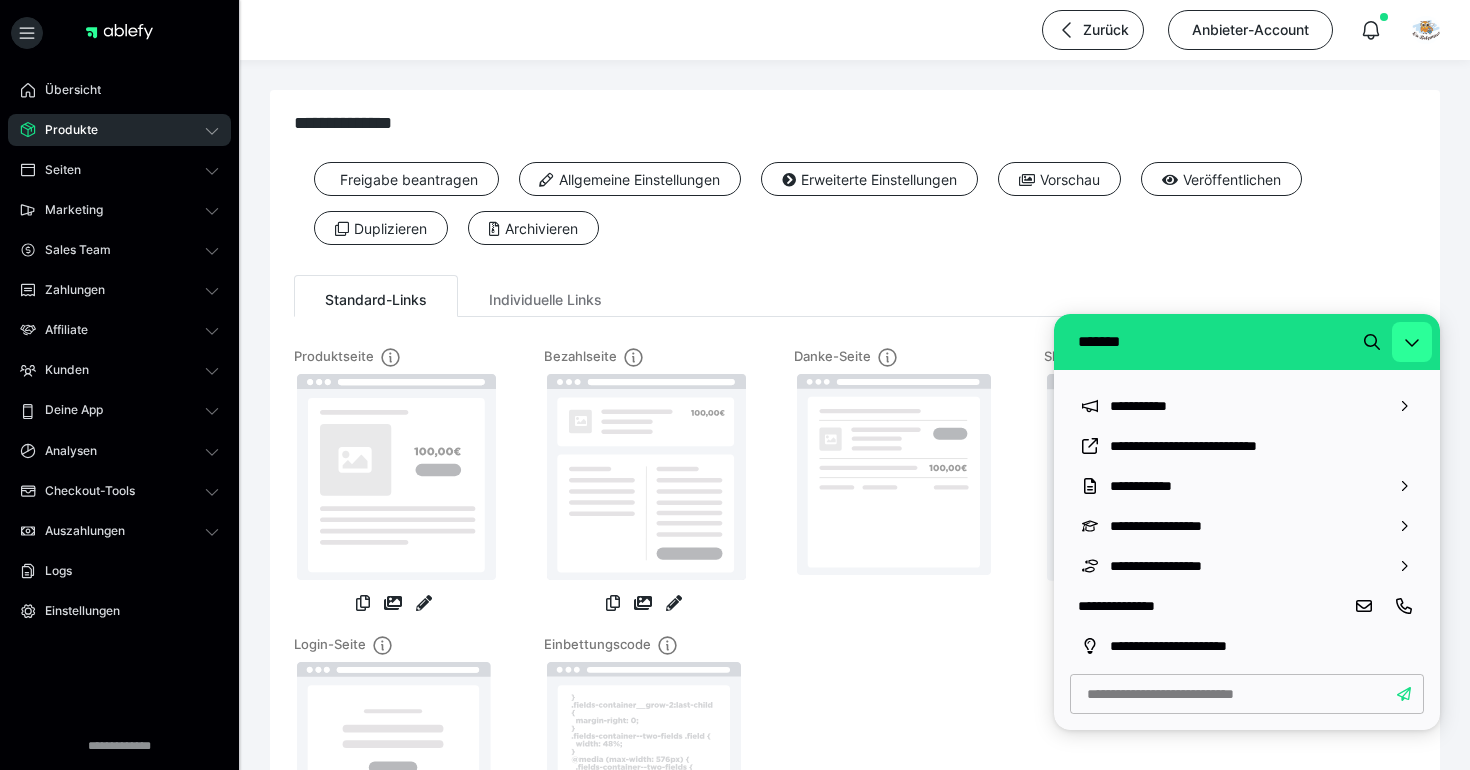 click 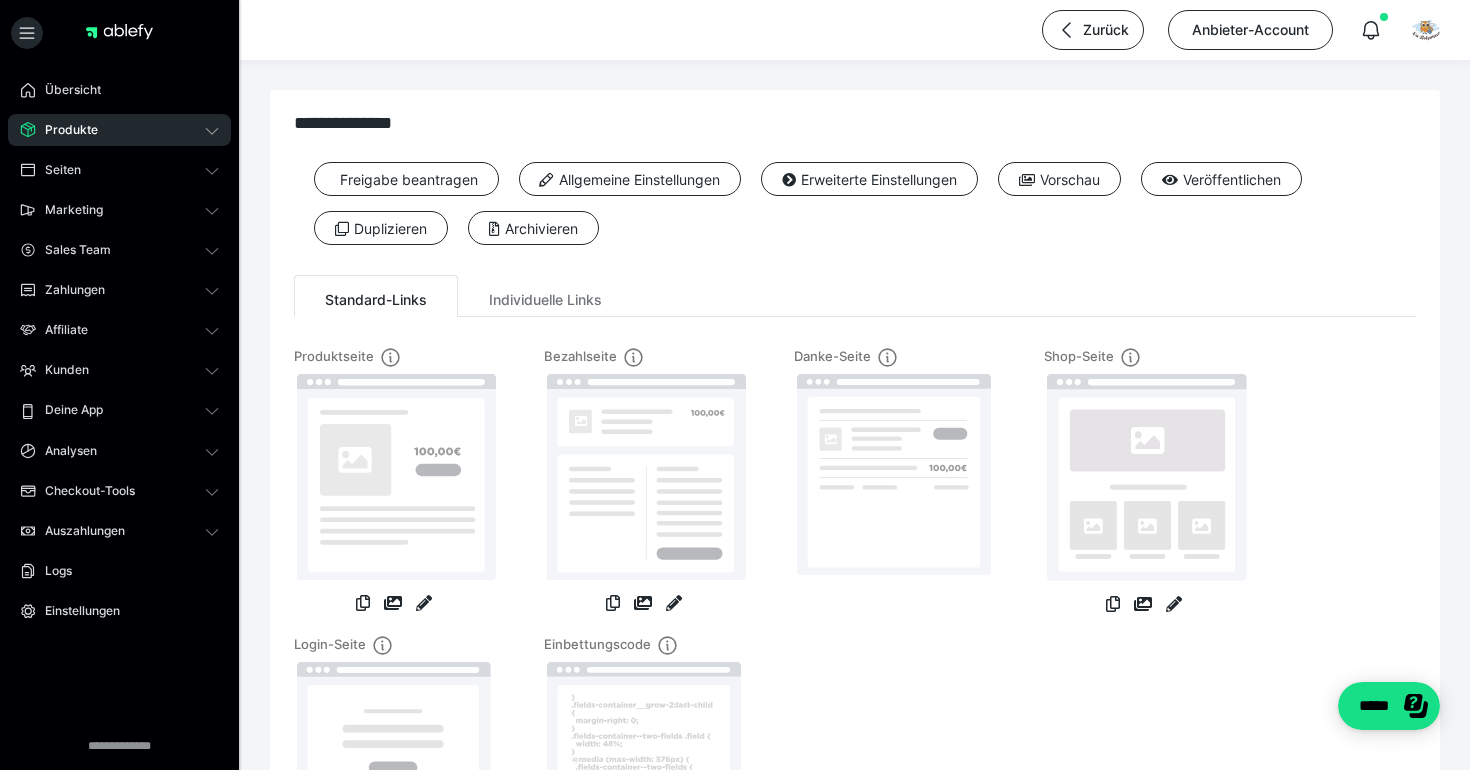 click on "Individuelle Links" at bounding box center (545, 296) 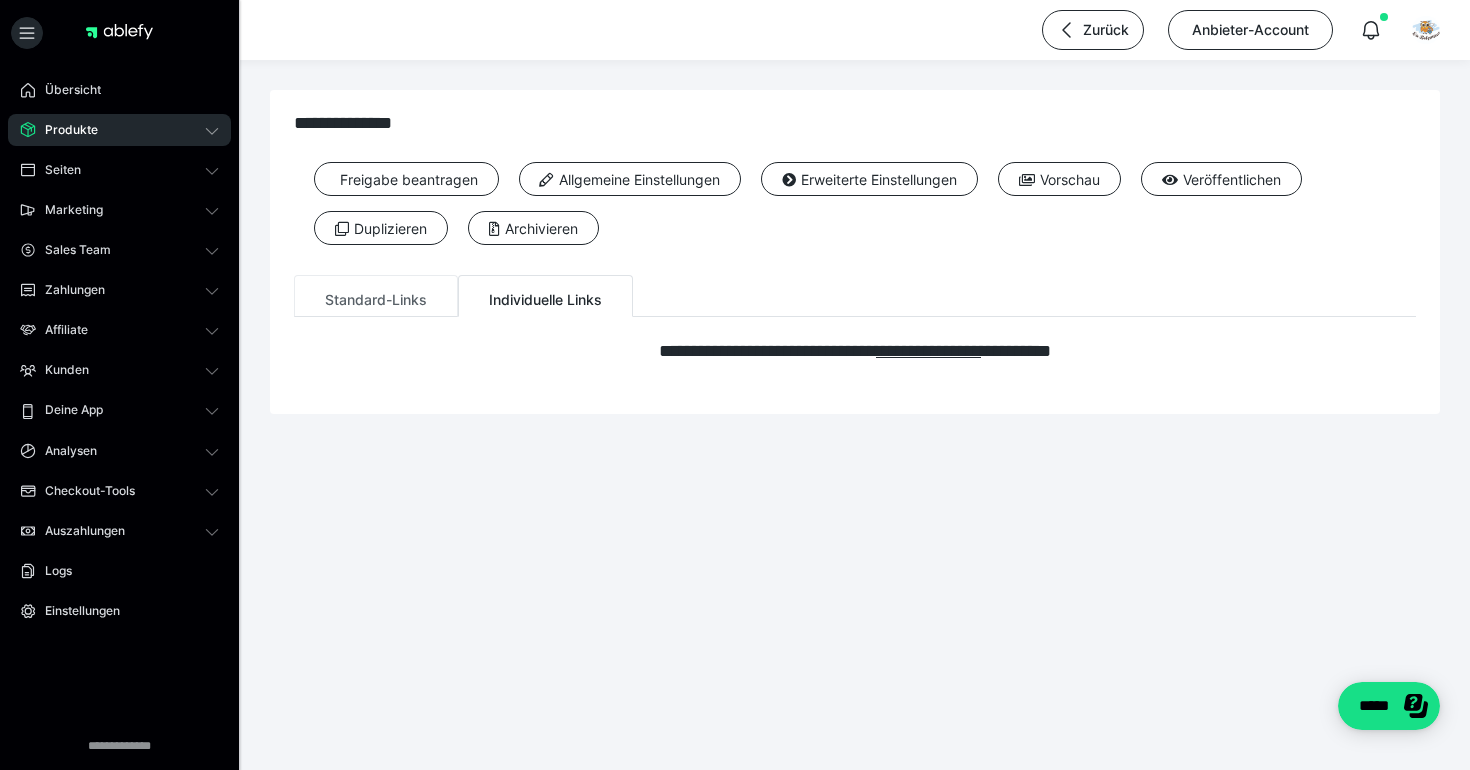 click on "Standard-Links" at bounding box center (376, 296) 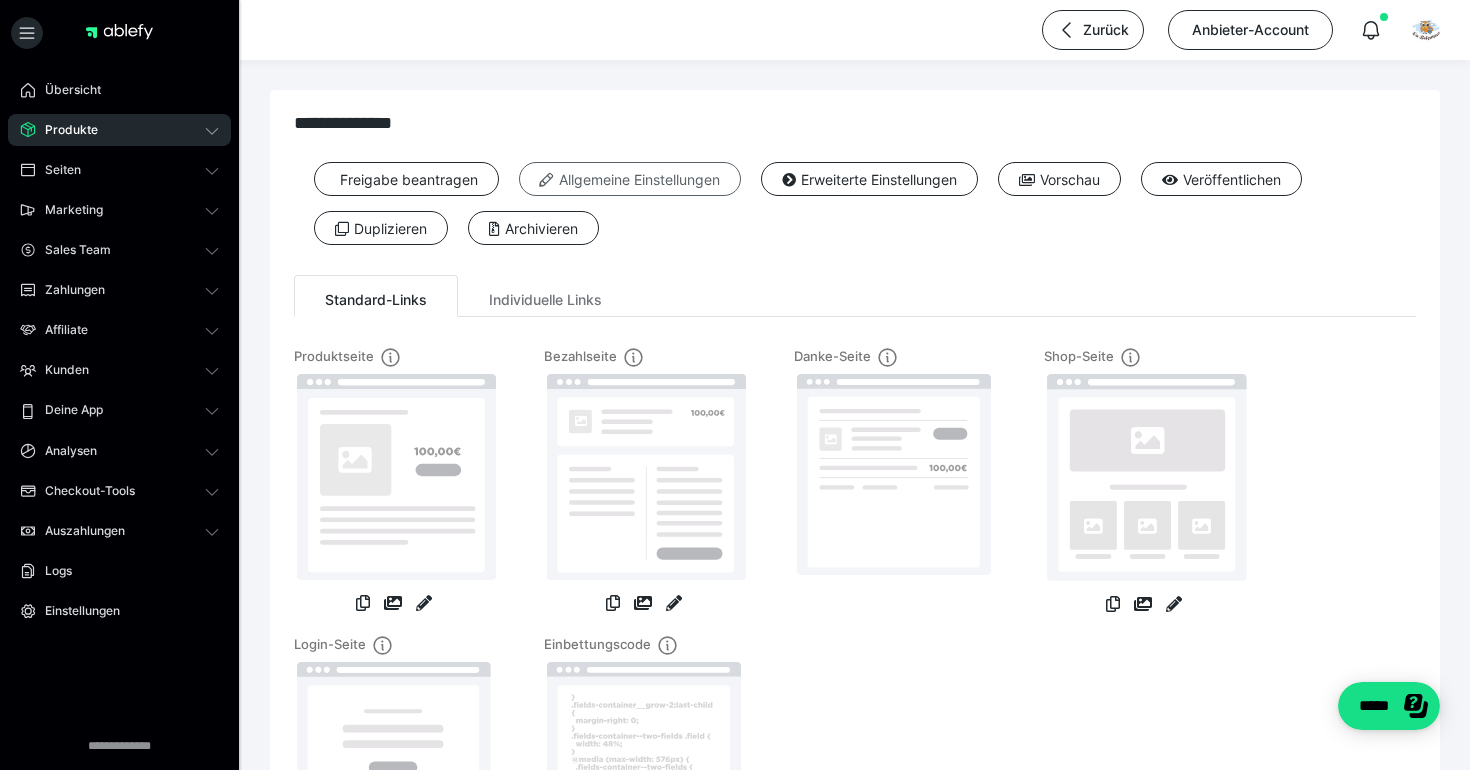 click on "Allgemeine Einstellungen" at bounding box center [630, 179] 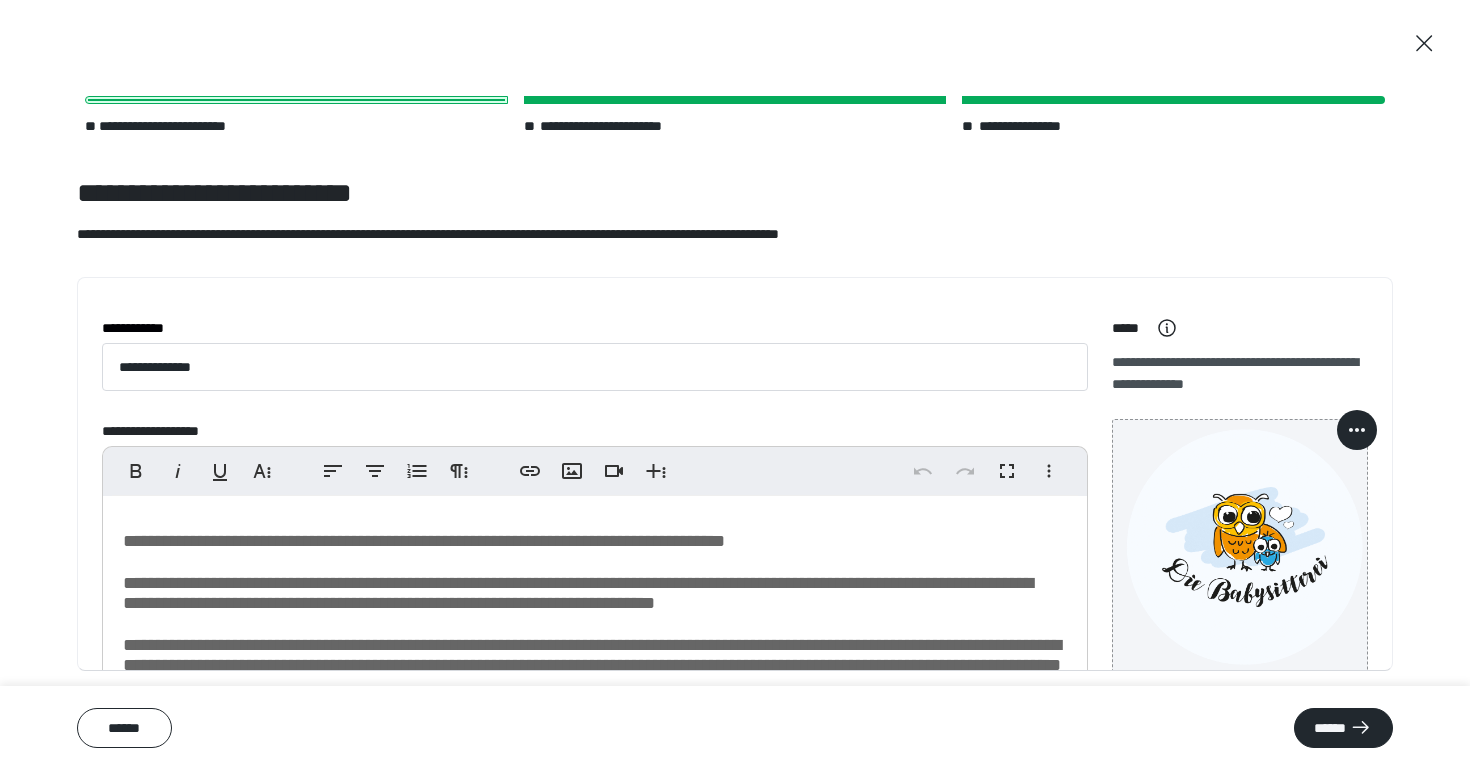 scroll, scrollTop: 0, scrollLeft: 0, axis: both 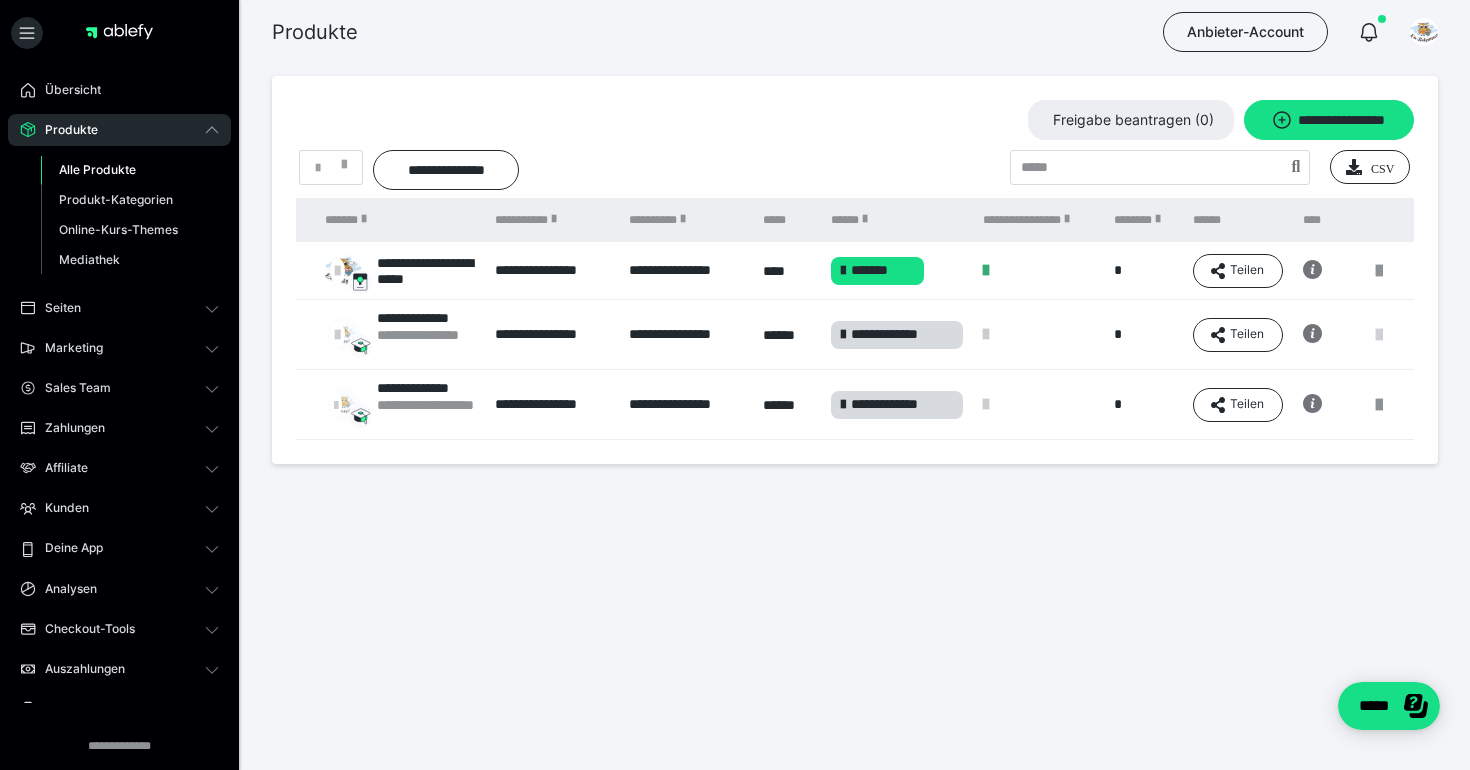 click at bounding box center (1379, 335) 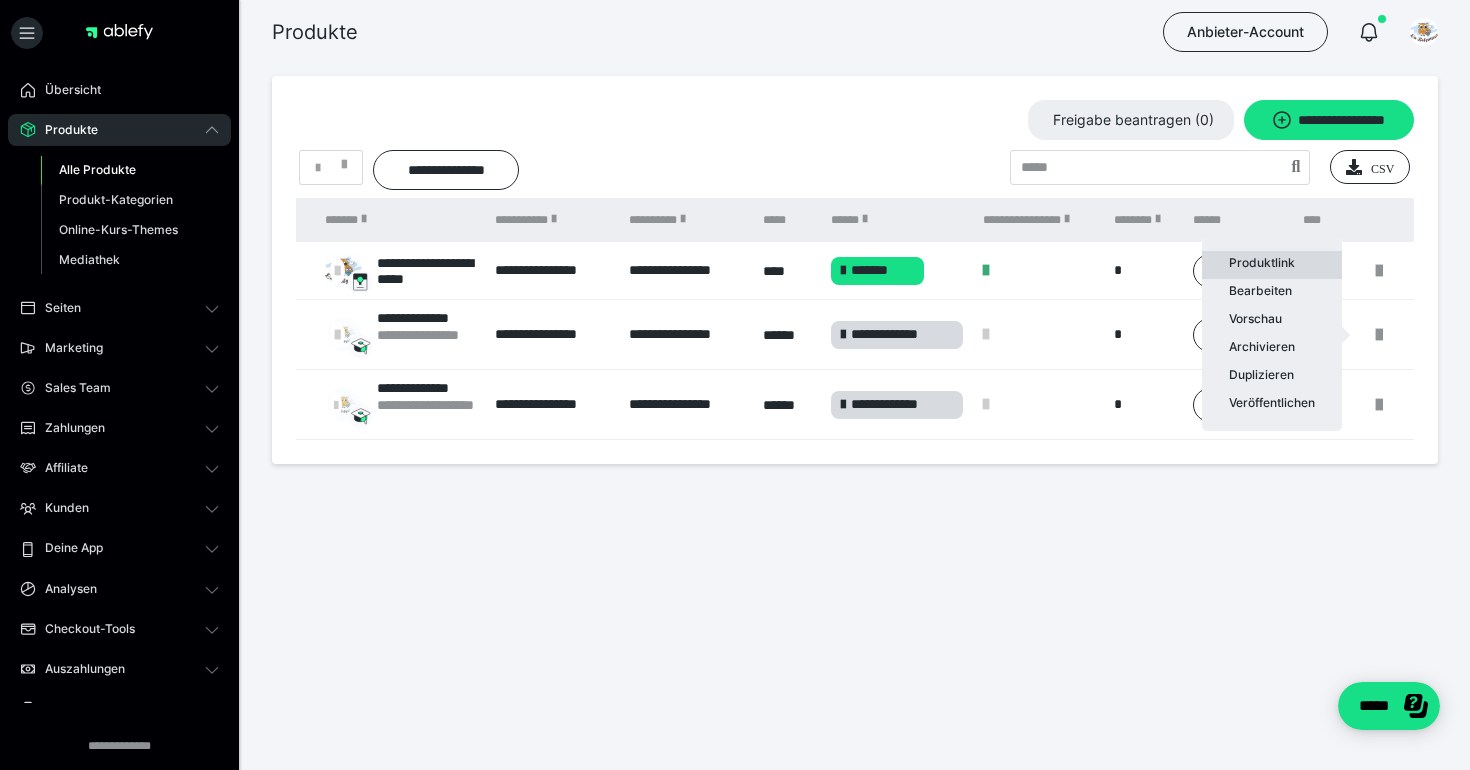 click on "Produktlink" at bounding box center (1272, 265) 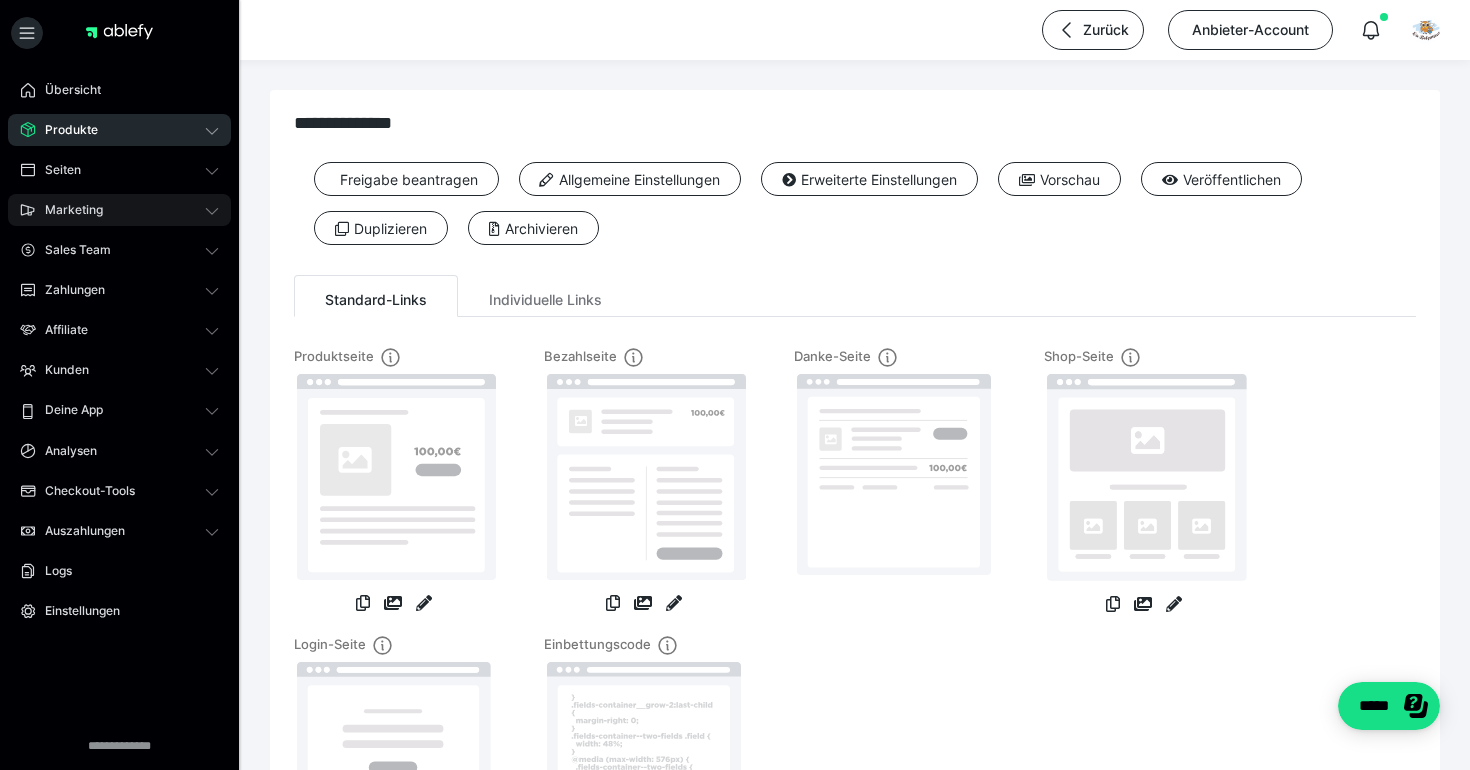 click 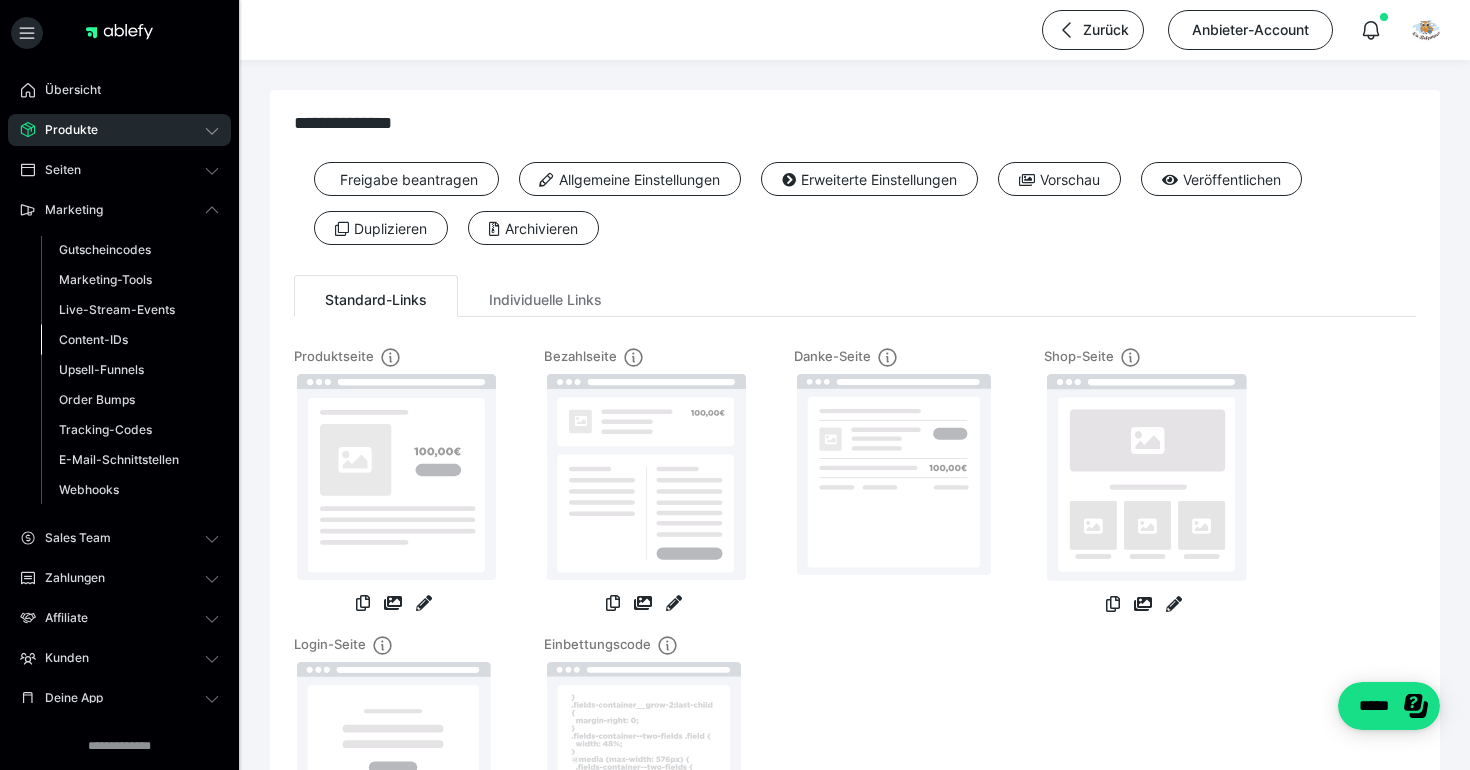 click on "Content-IDs" at bounding box center (93, 339) 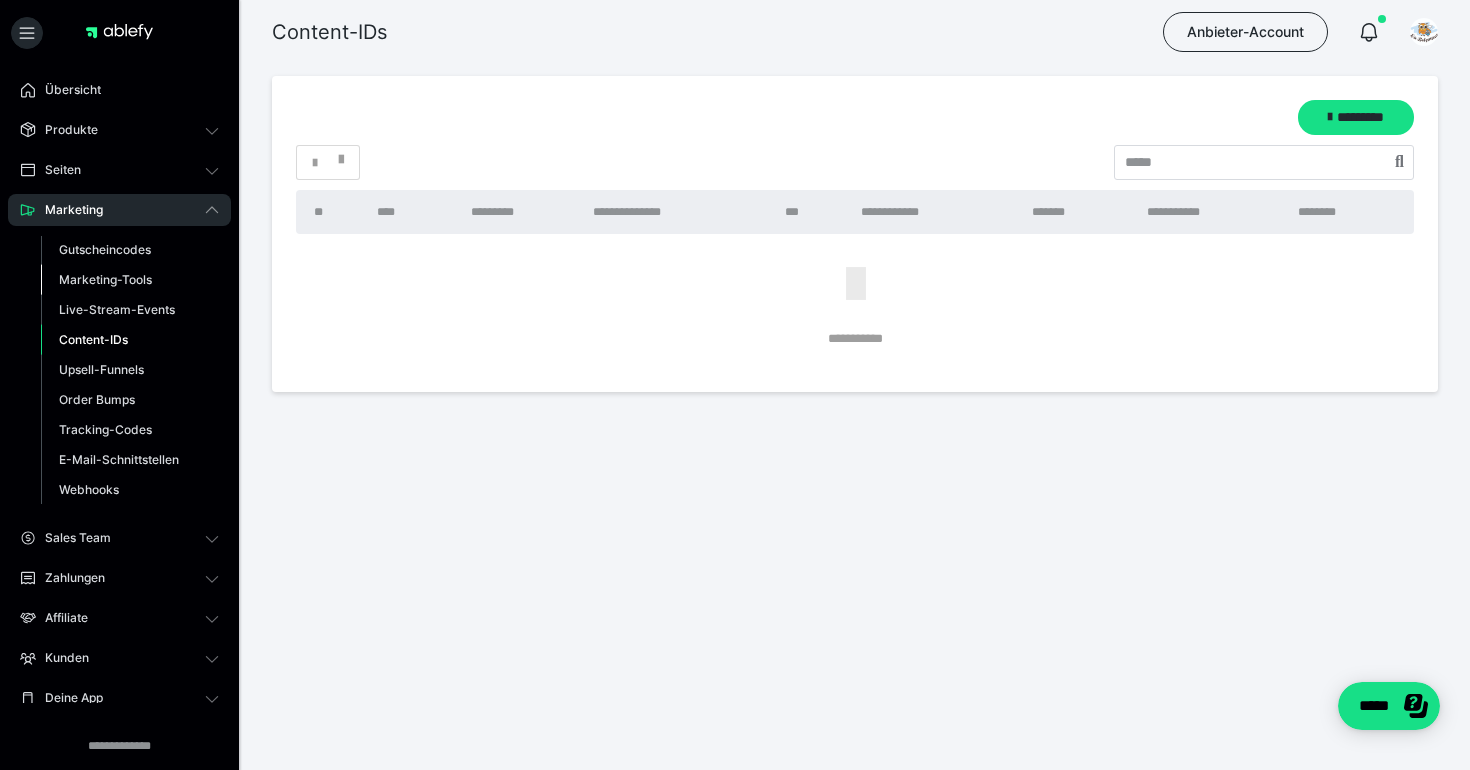 click on "Marketing-Tools" at bounding box center [105, 279] 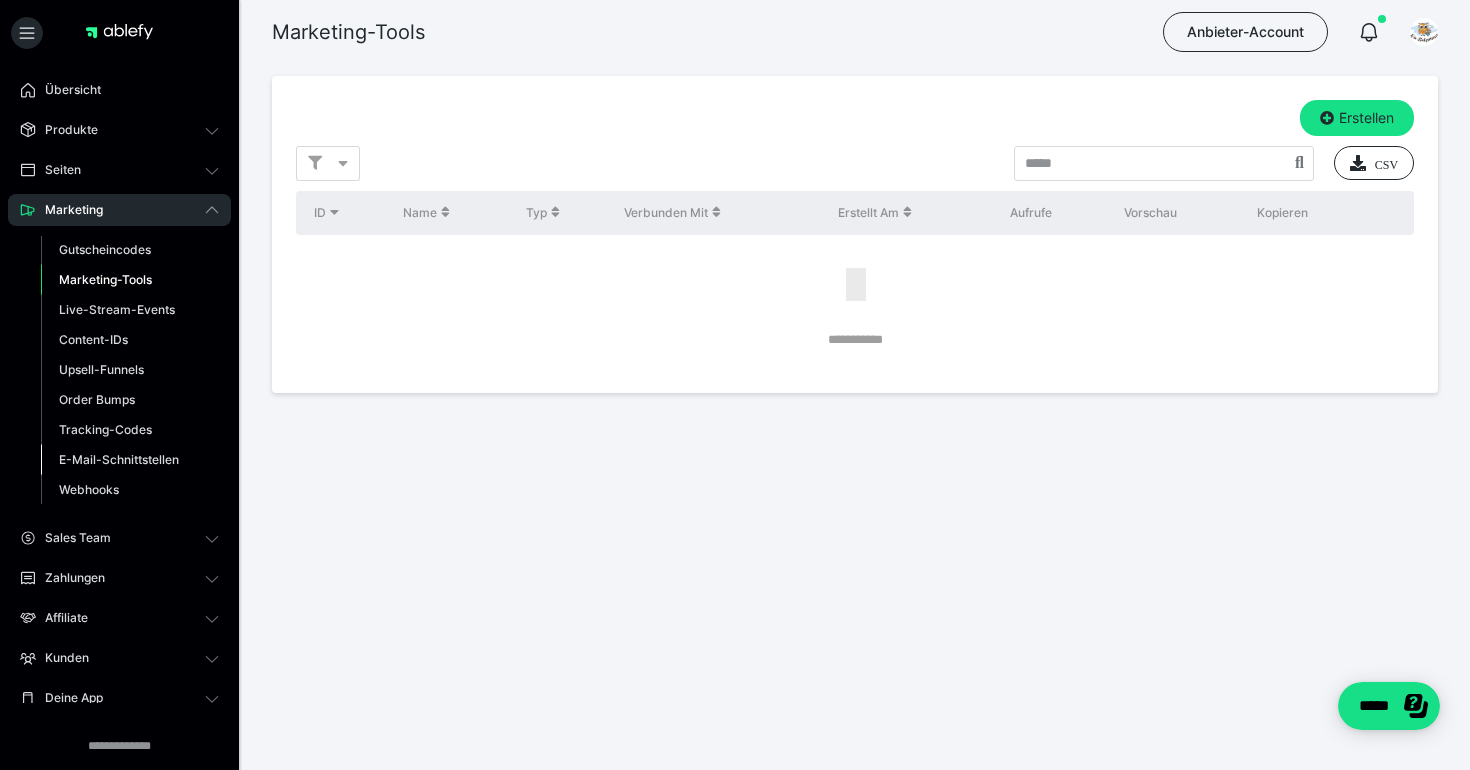 click on "E-Mail-Schnittstellen" at bounding box center (119, 459) 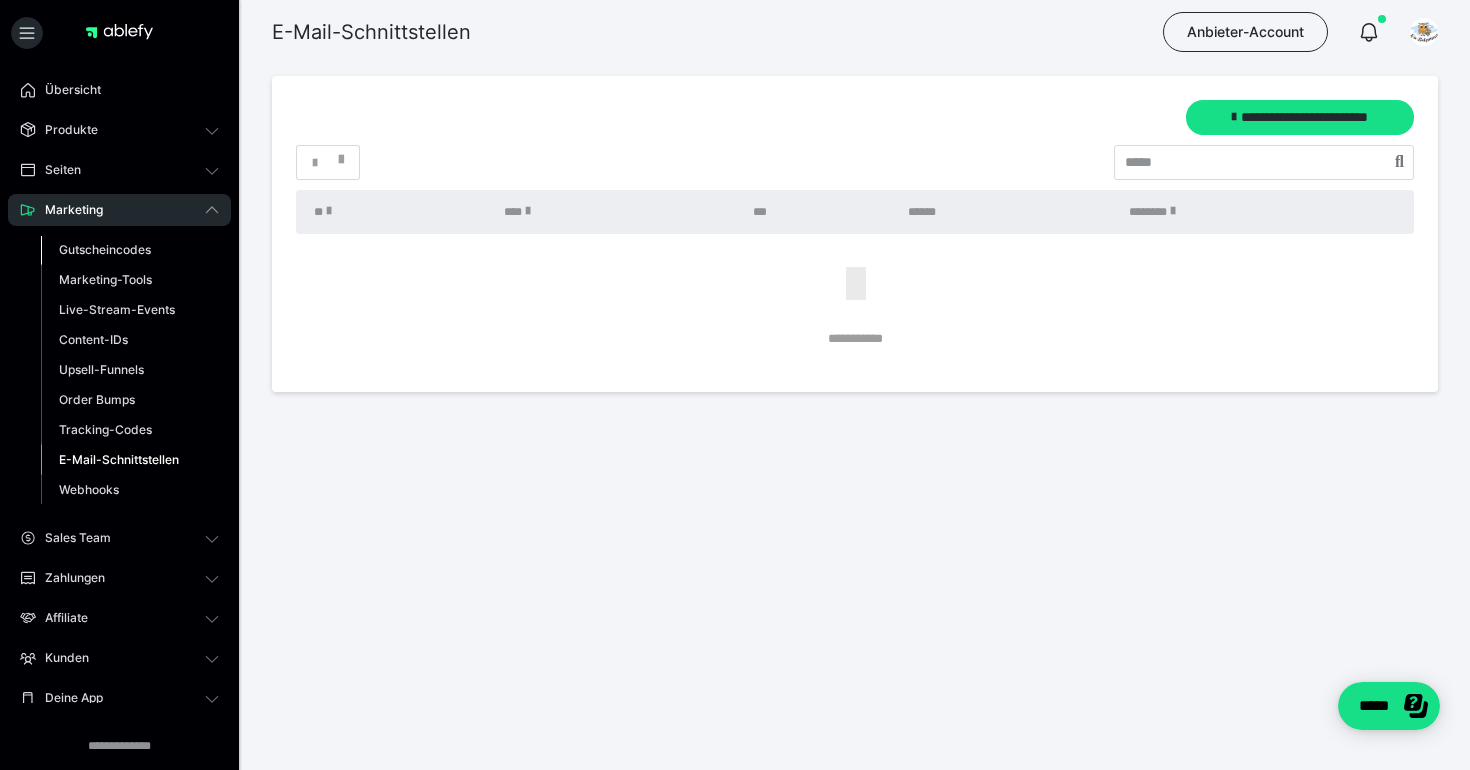 scroll, scrollTop: 0, scrollLeft: 0, axis: both 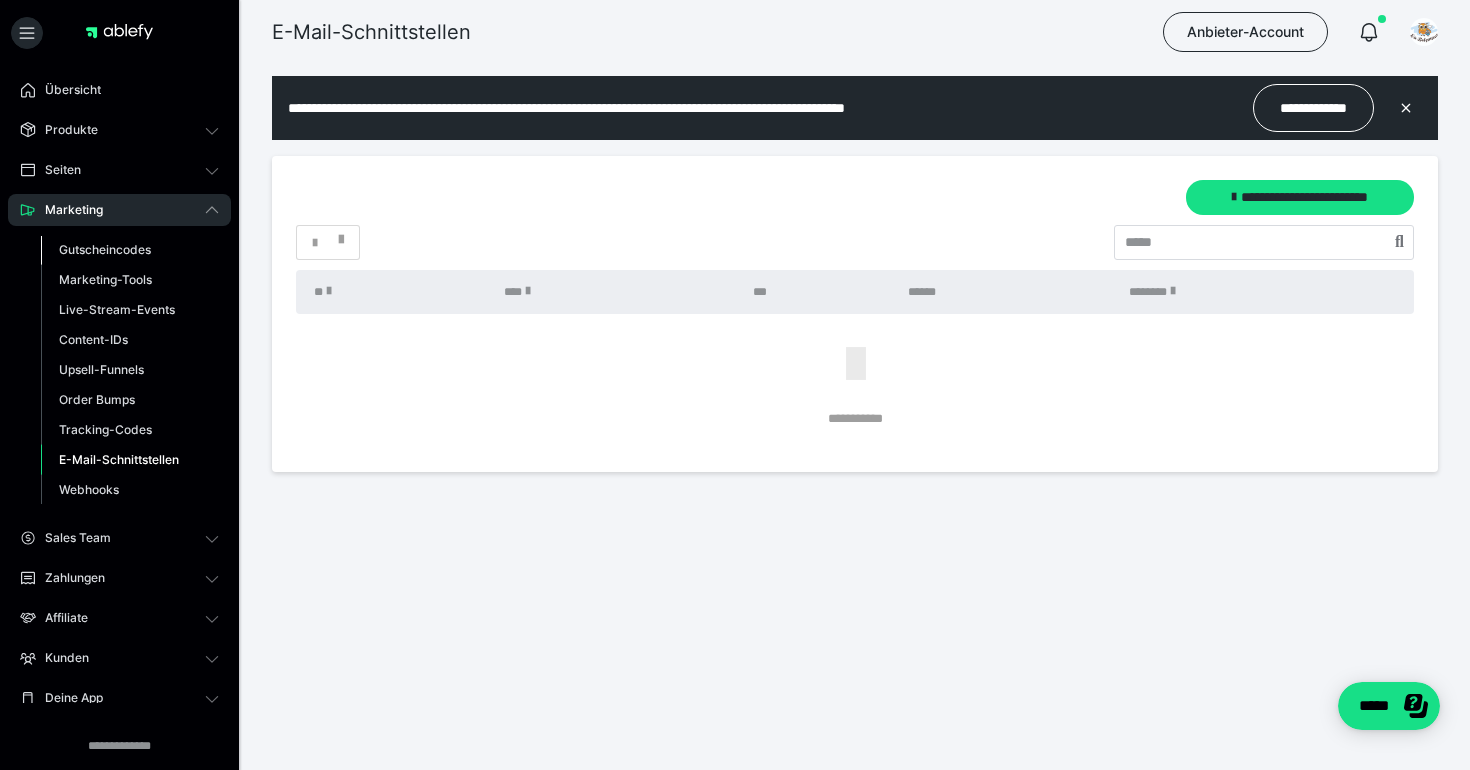 click on "Gutscheincodes" at bounding box center [105, 249] 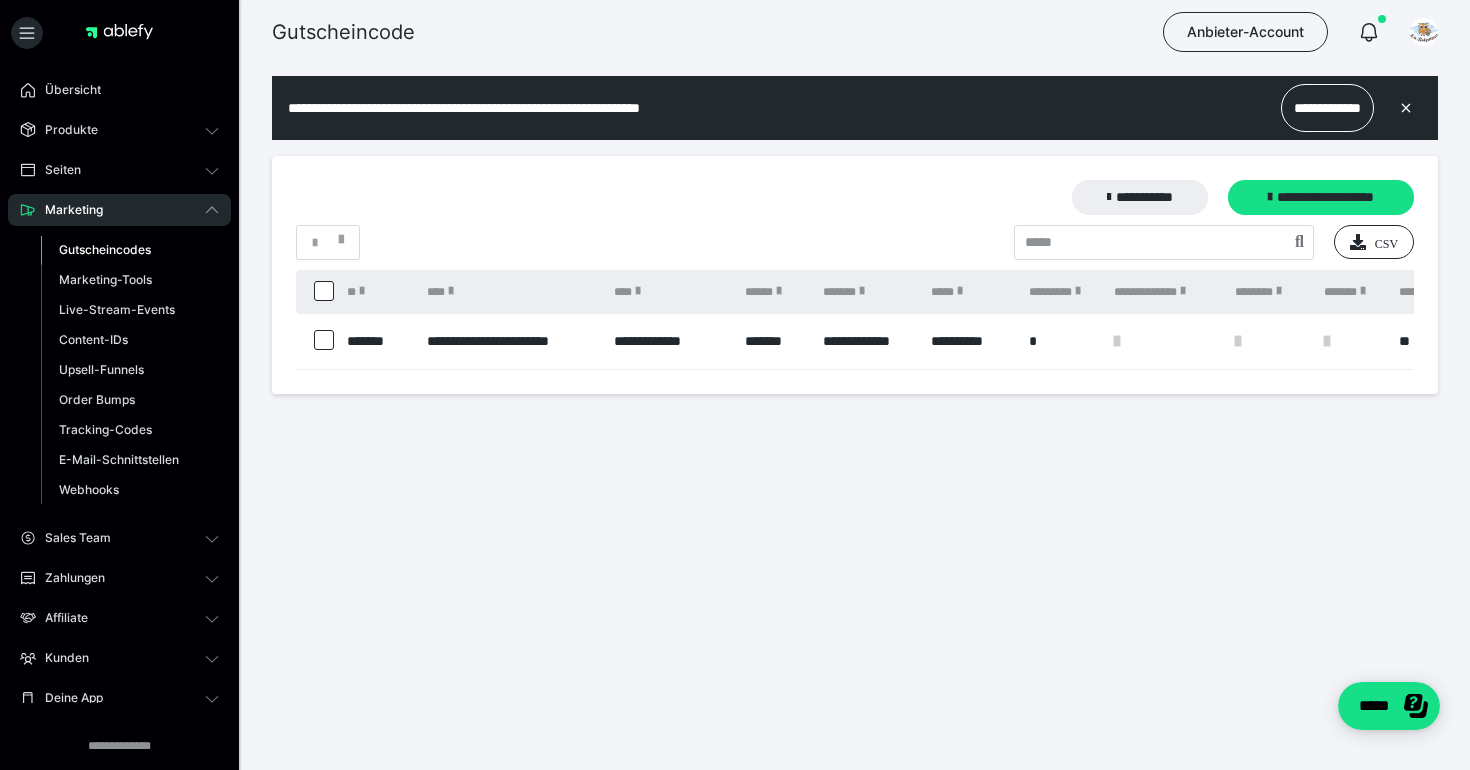 scroll, scrollTop: 0, scrollLeft: 0, axis: both 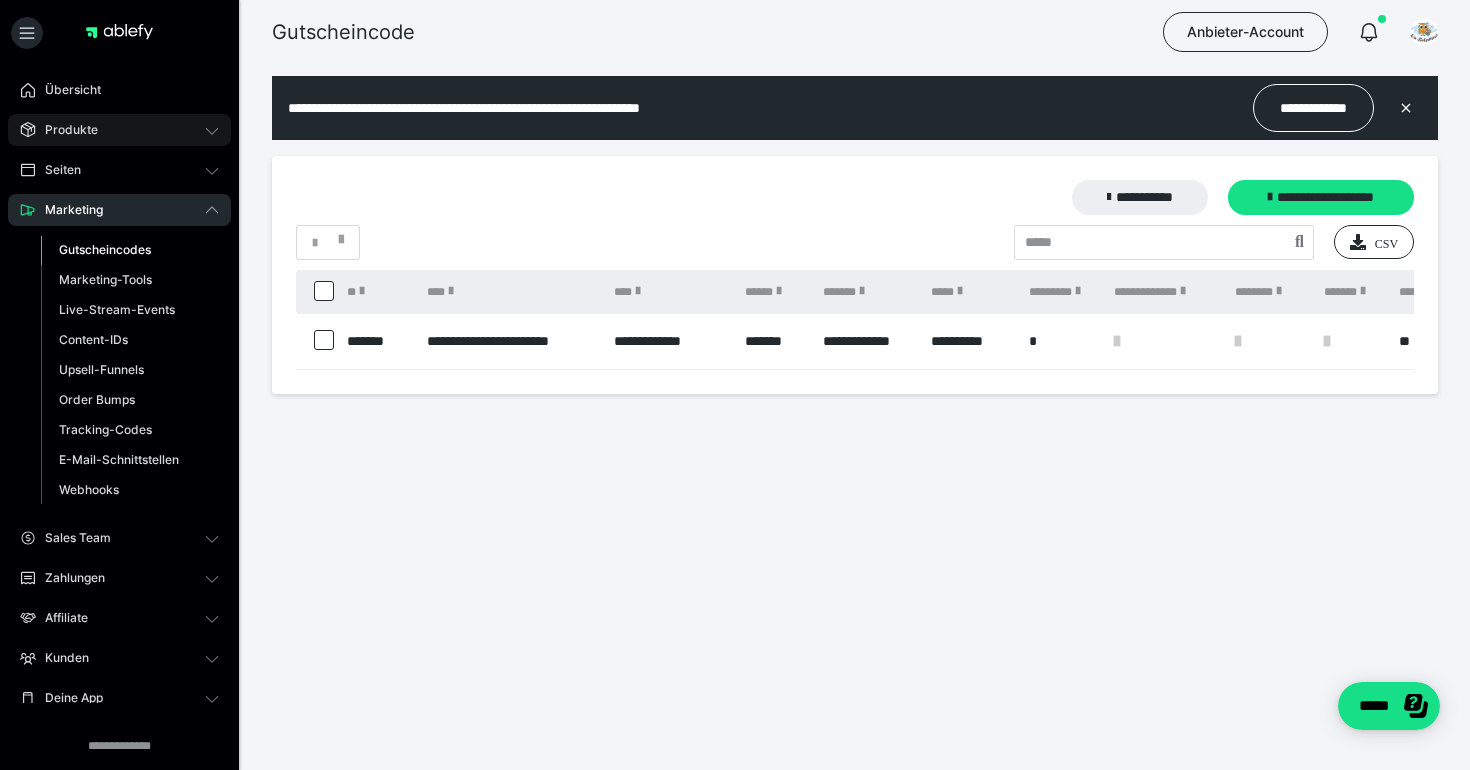 click on "Produkte" at bounding box center [119, 130] 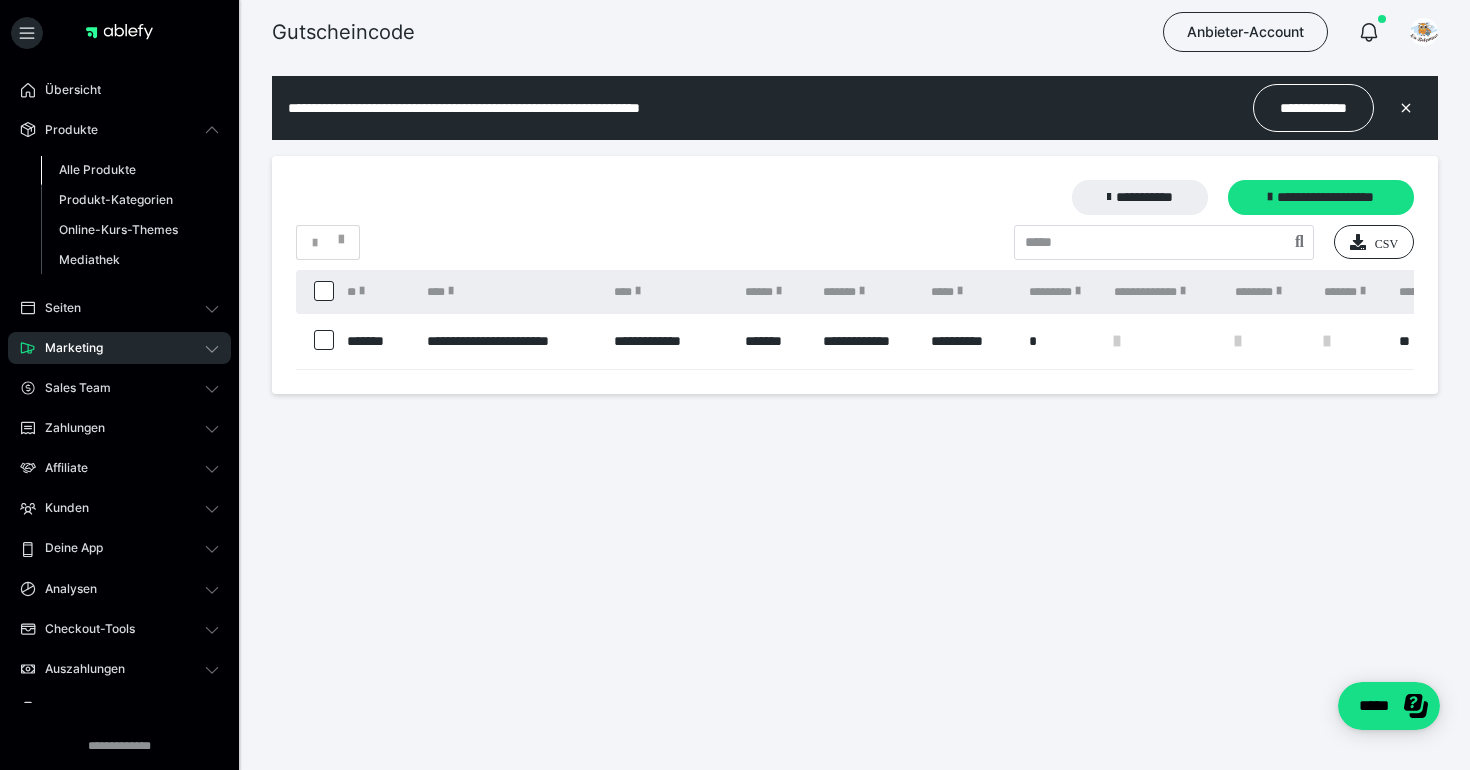 click on "Alle Produkte" at bounding box center (97, 169) 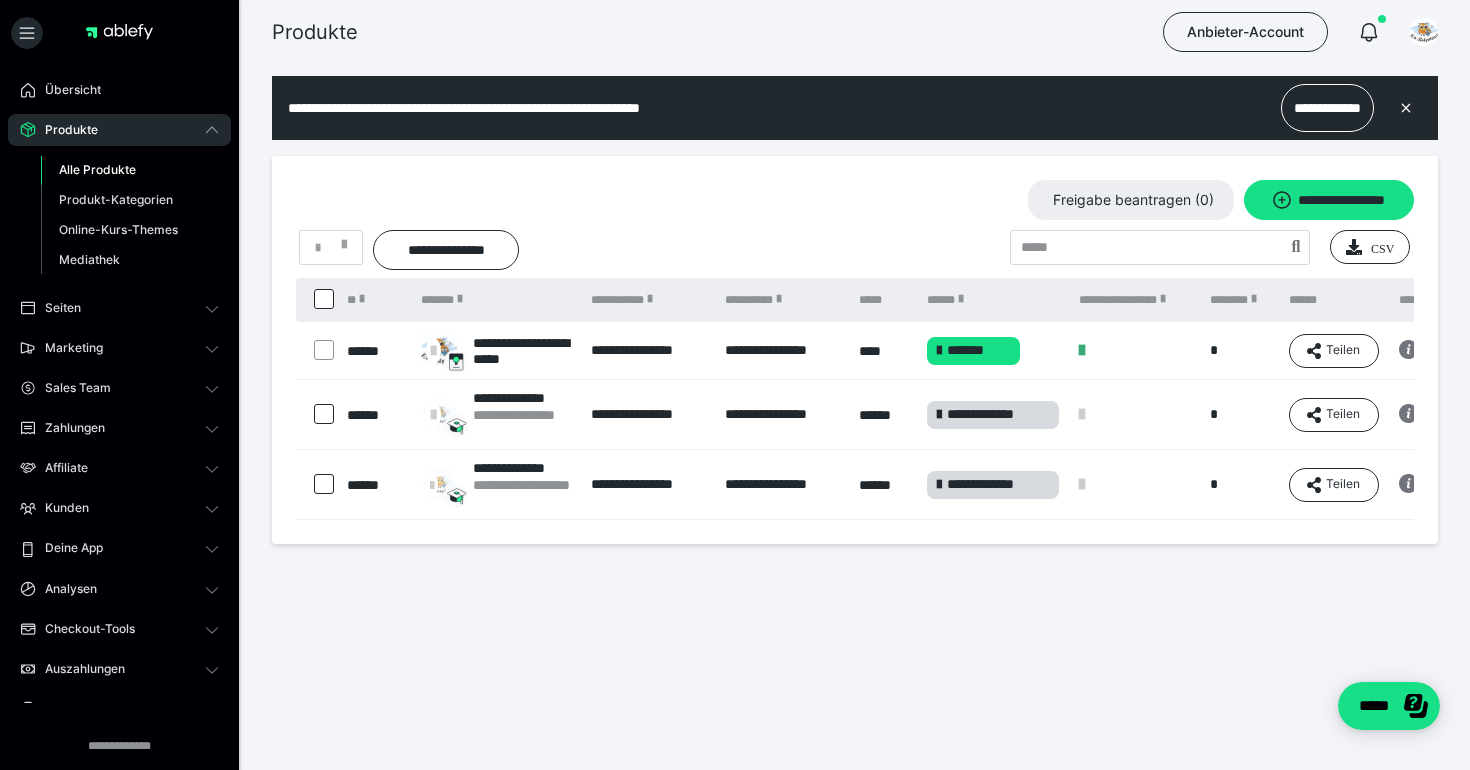 scroll, scrollTop: 0, scrollLeft: 0, axis: both 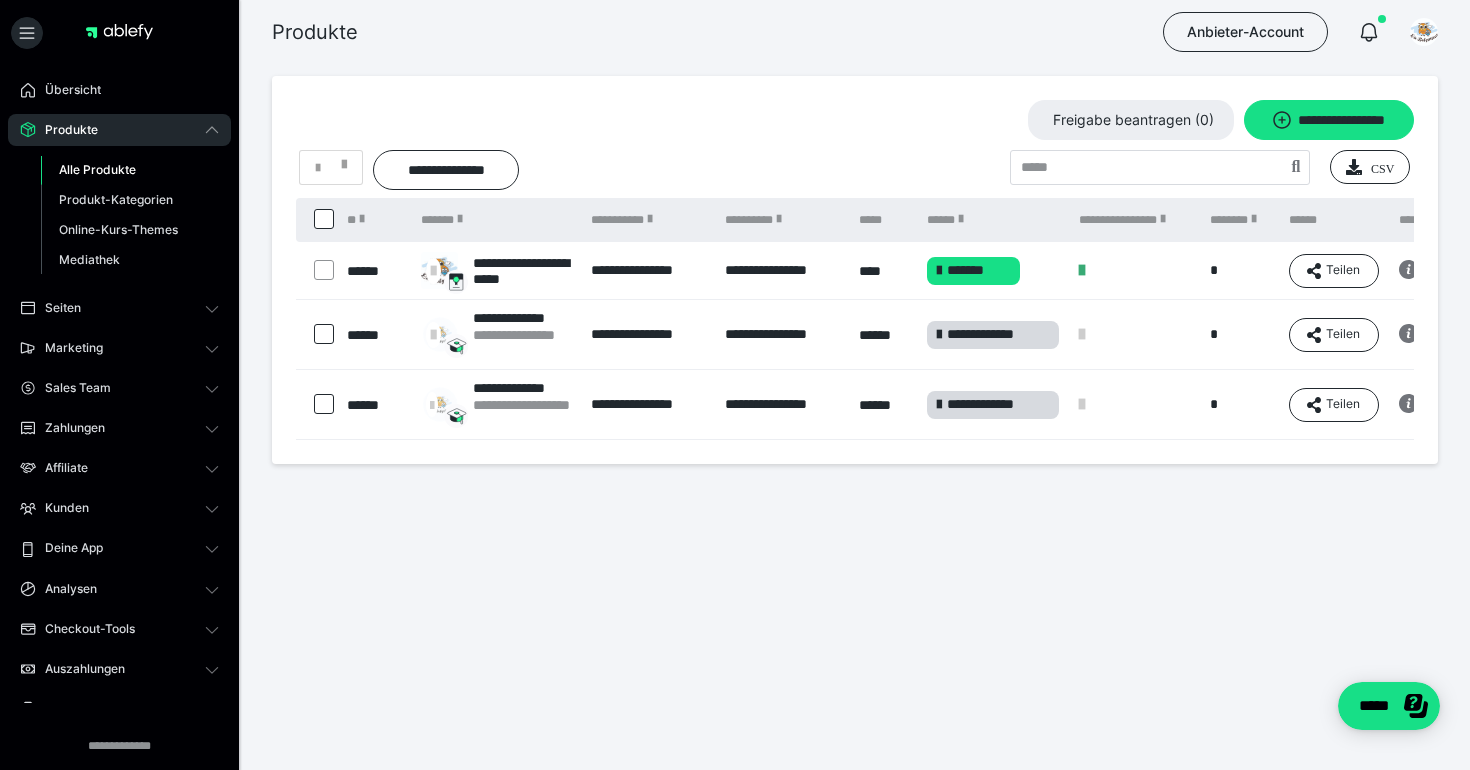 click on "**********" at bounding box center (855, 324) 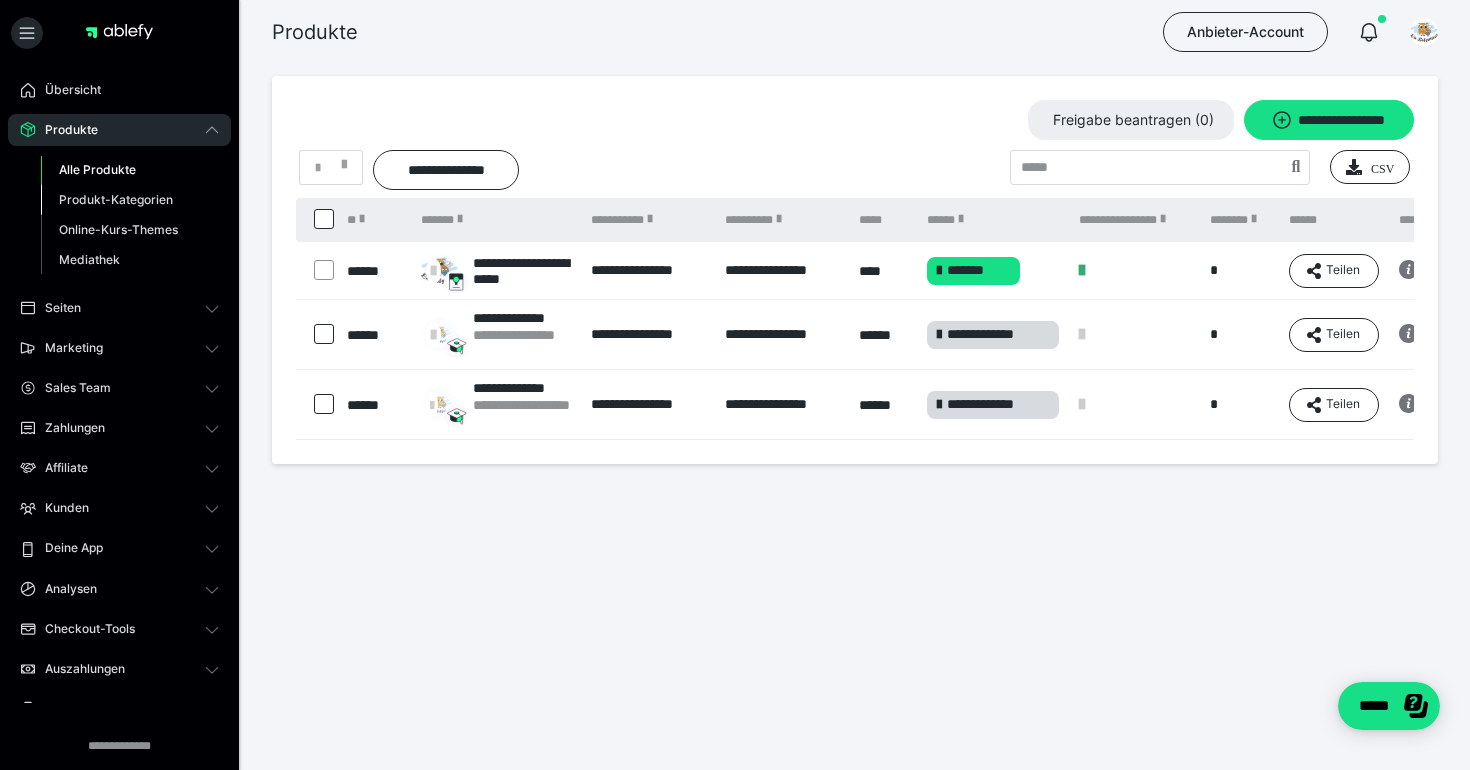 click on "Produkt-Kategorien" at bounding box center [116, 199] 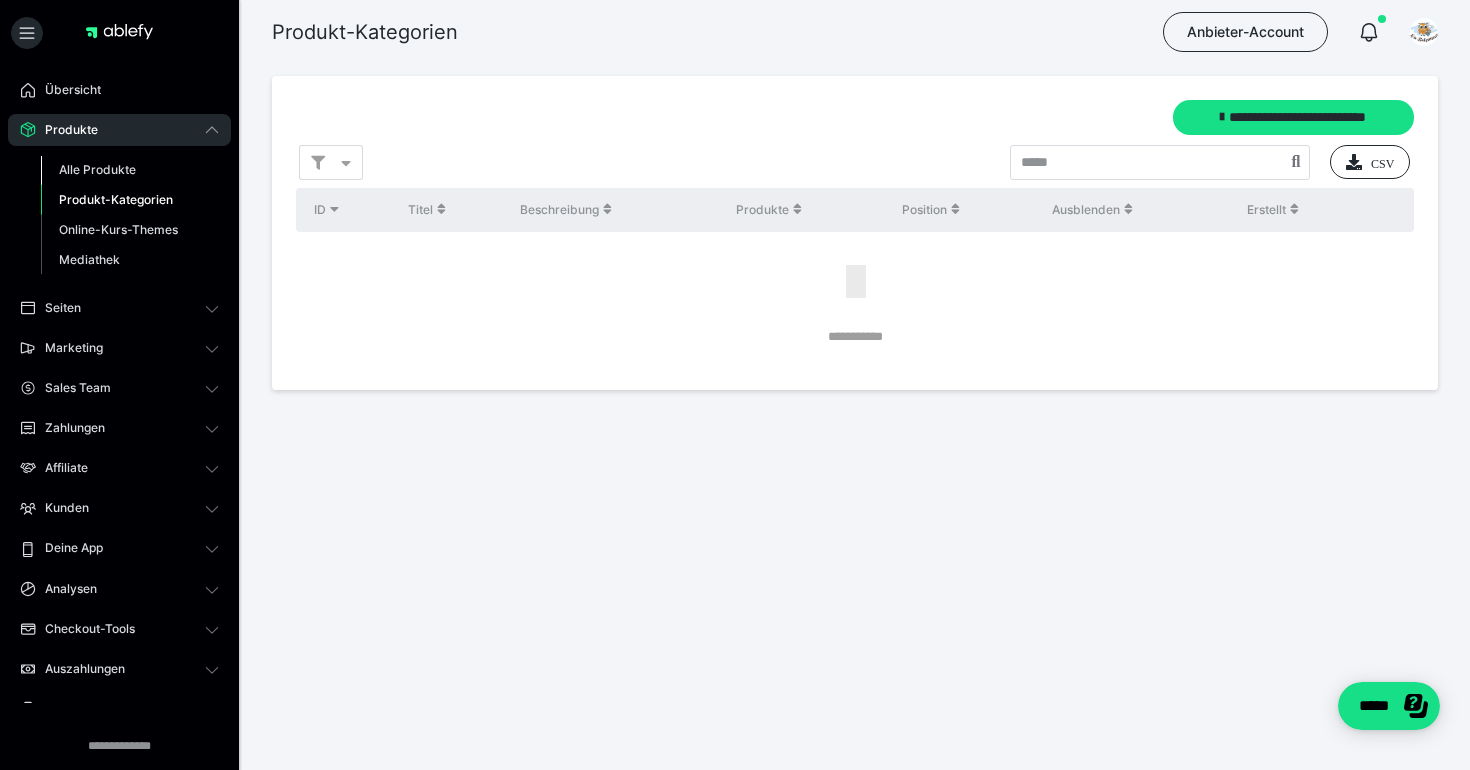 click on "Alle Produkte" at bounding box center (97, 169) 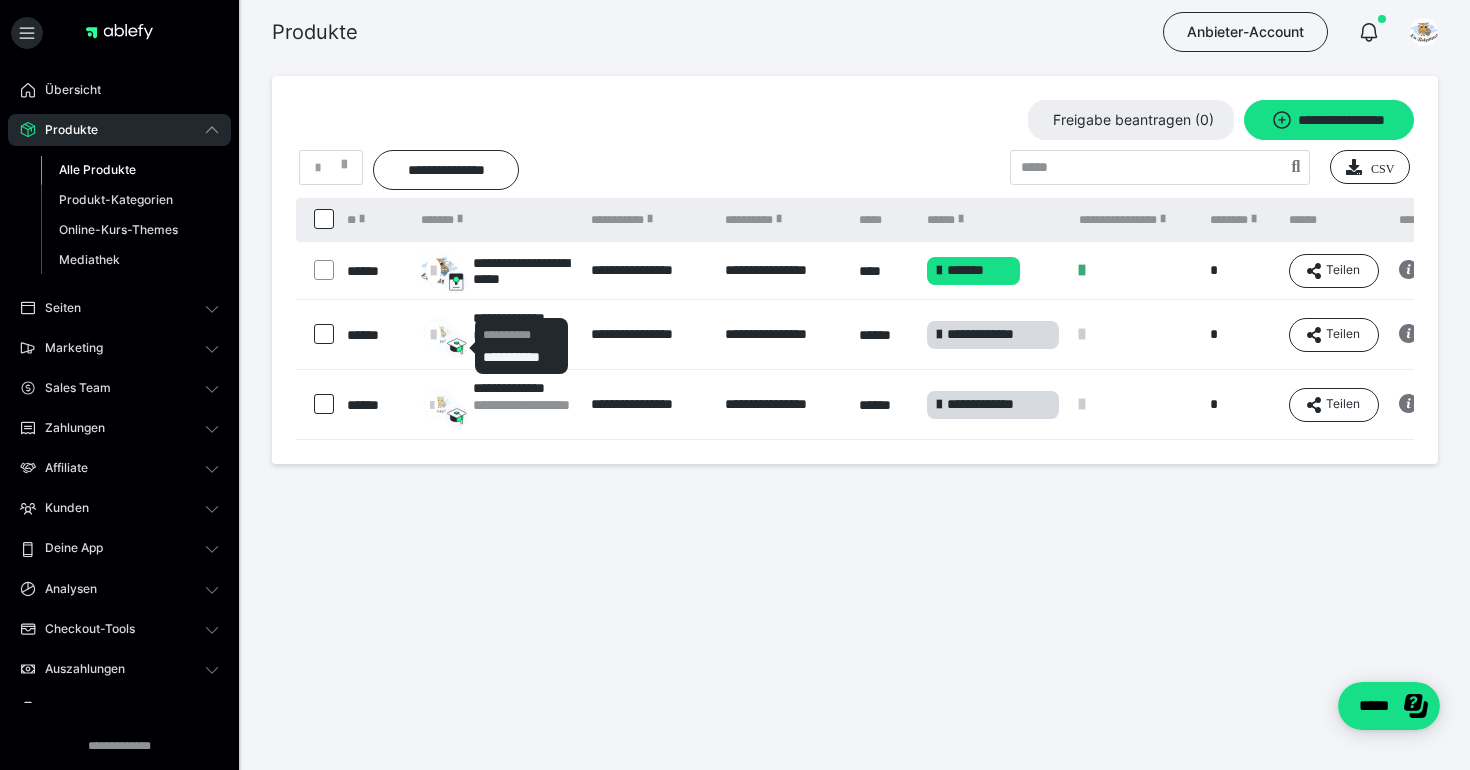 scroll, scrollTop: 0, scrollLeft: 0, axis: both 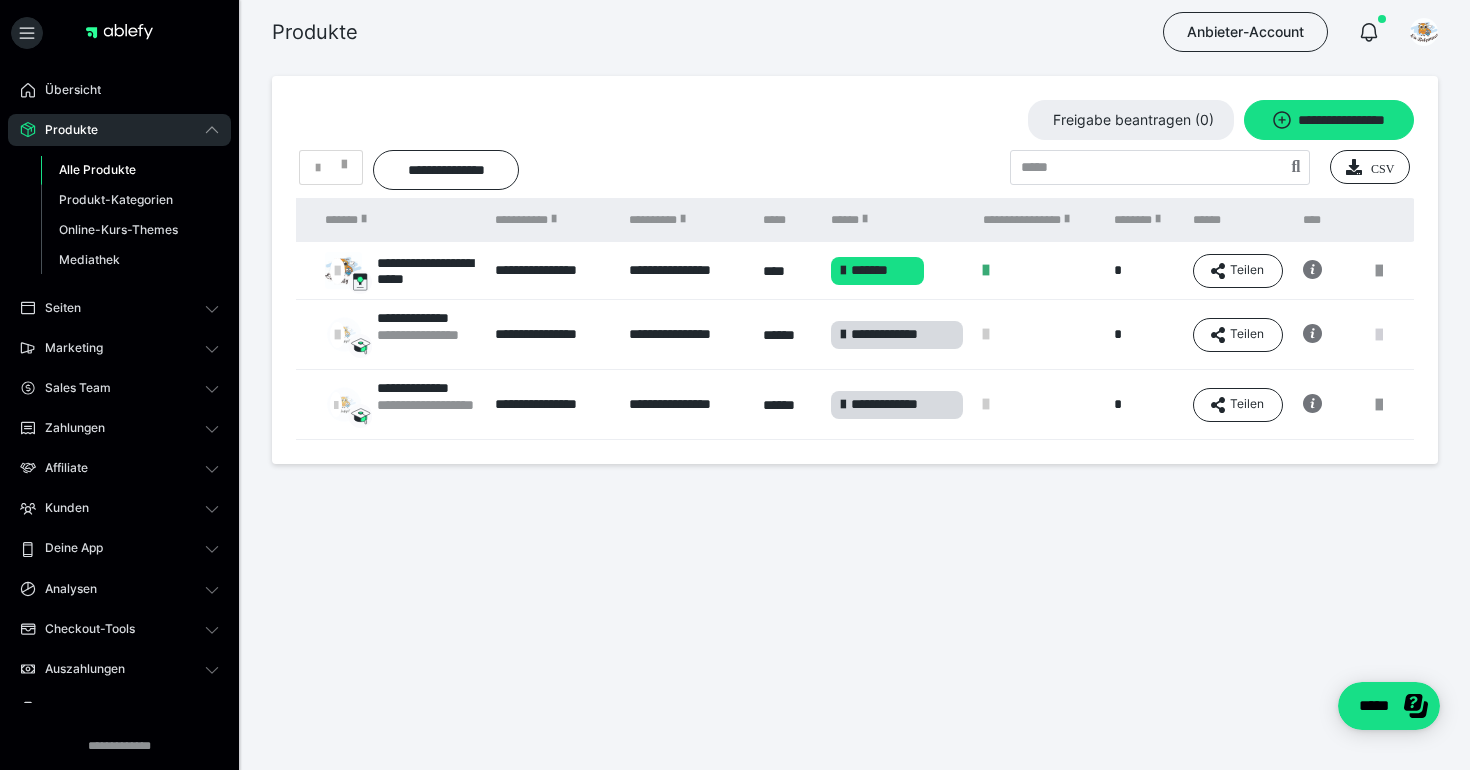 click at bounding box center [1379, 335] 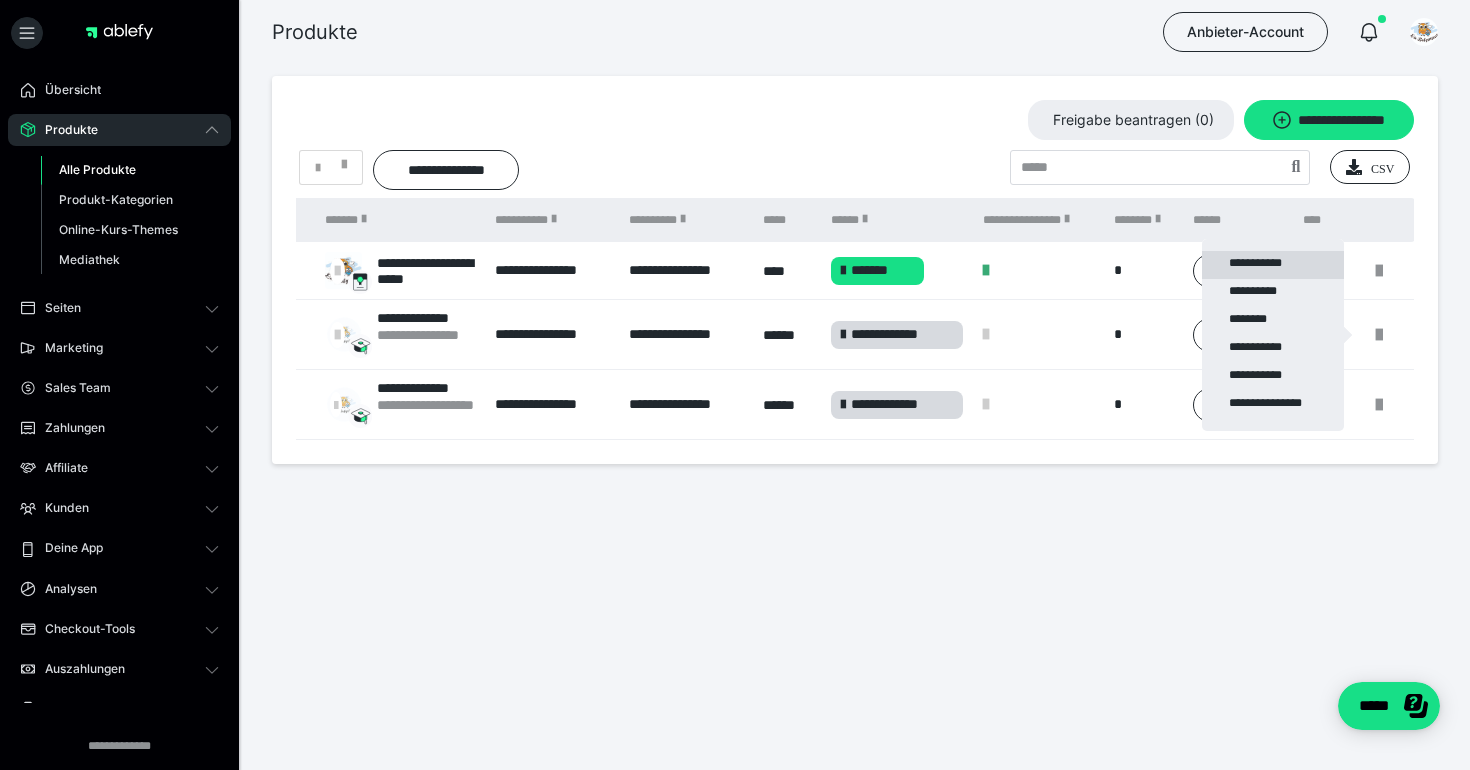 click on "**********" at bounding box center [1273, 265] 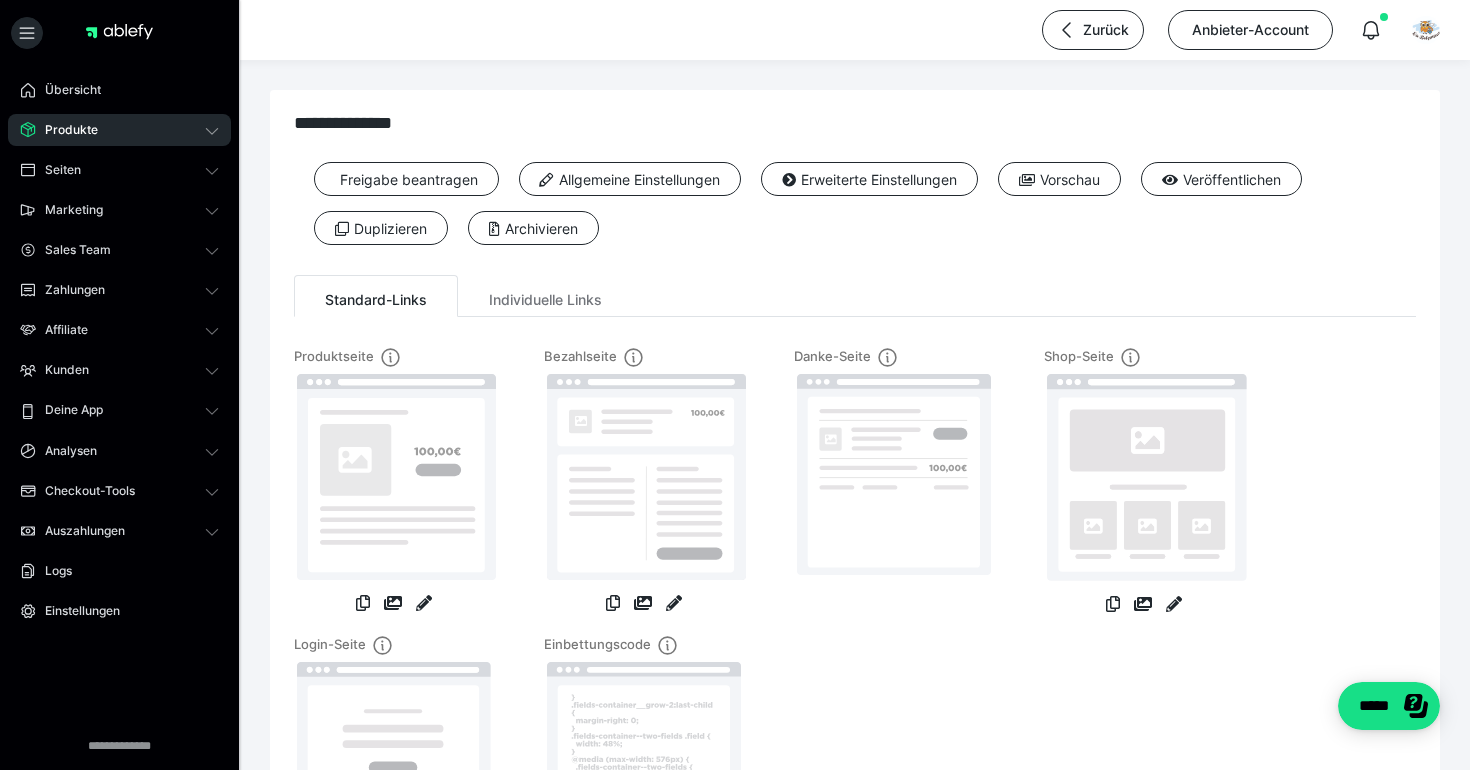 scroll, scrollTop: 0, scrollLeft: 0, axis: both 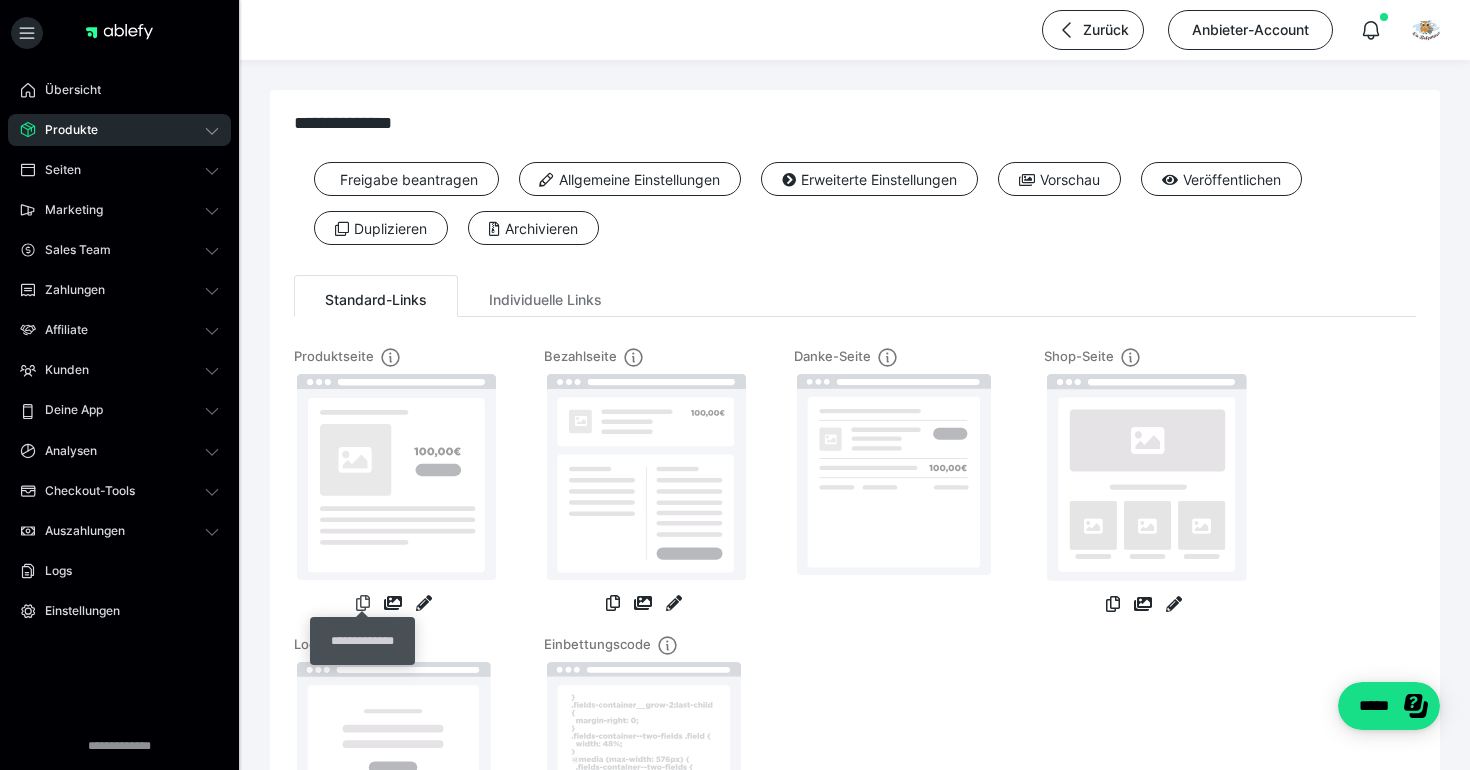 click at bounding box center [363, 603] 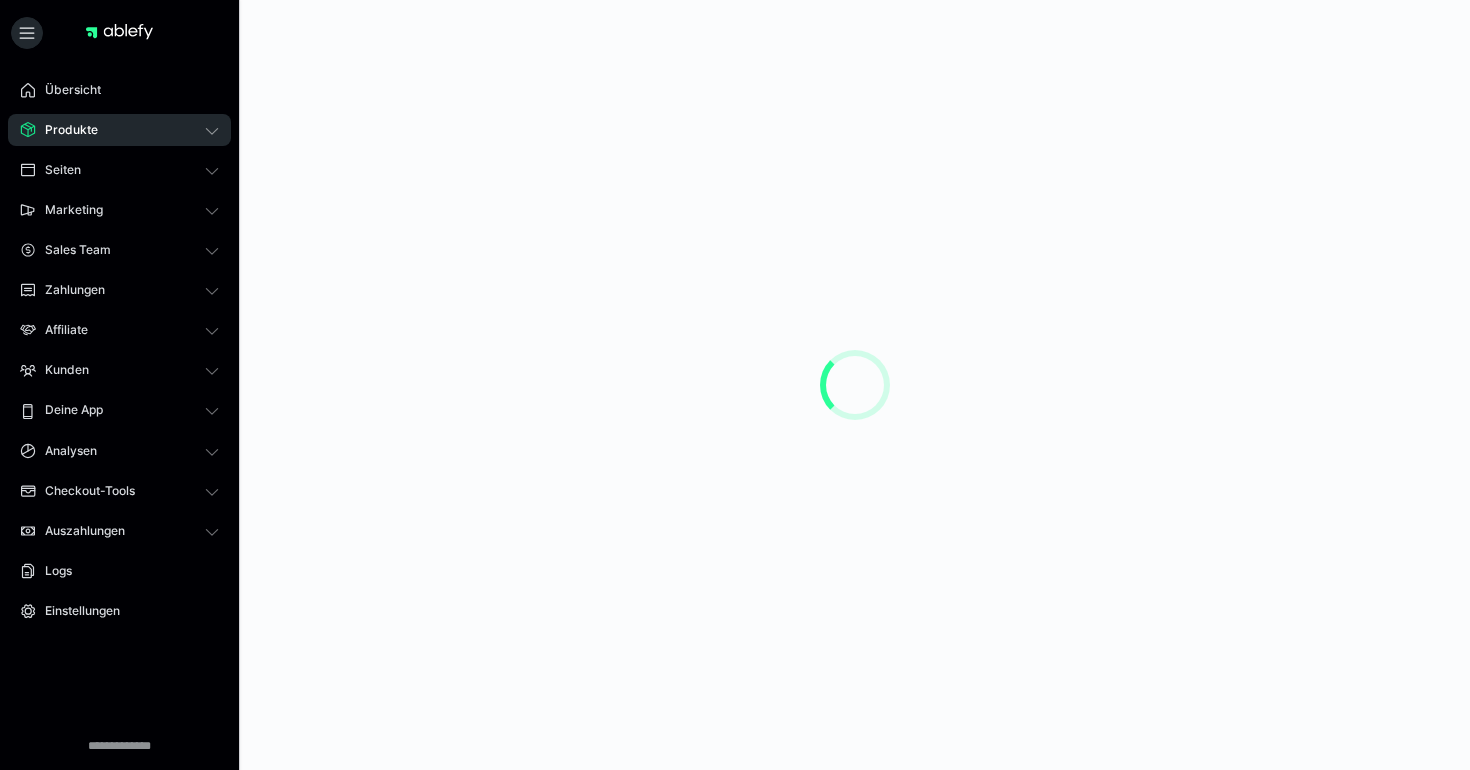 scroll, scrollTop: 0, scrollLeft: 0, axis: both 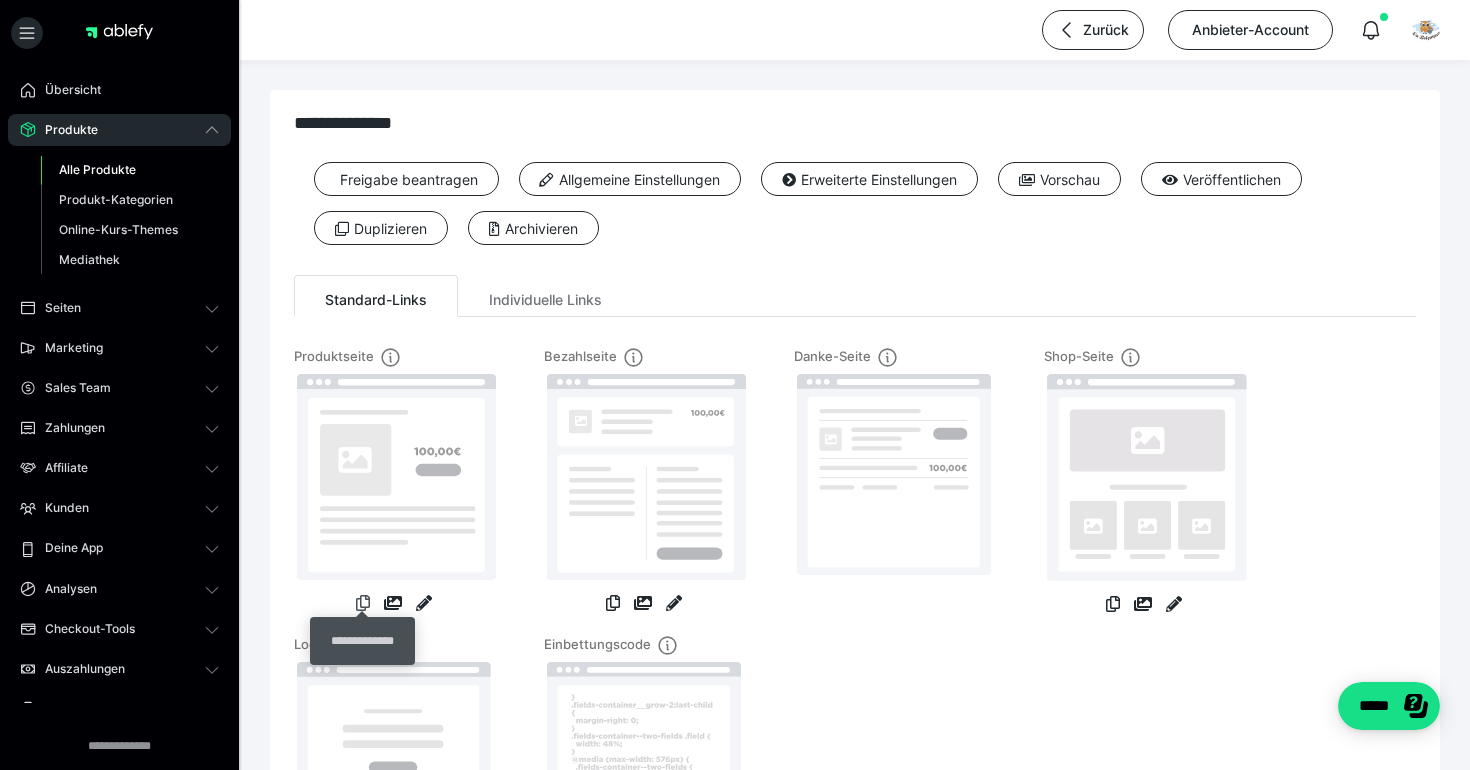 click at bounding box center [363, 603] 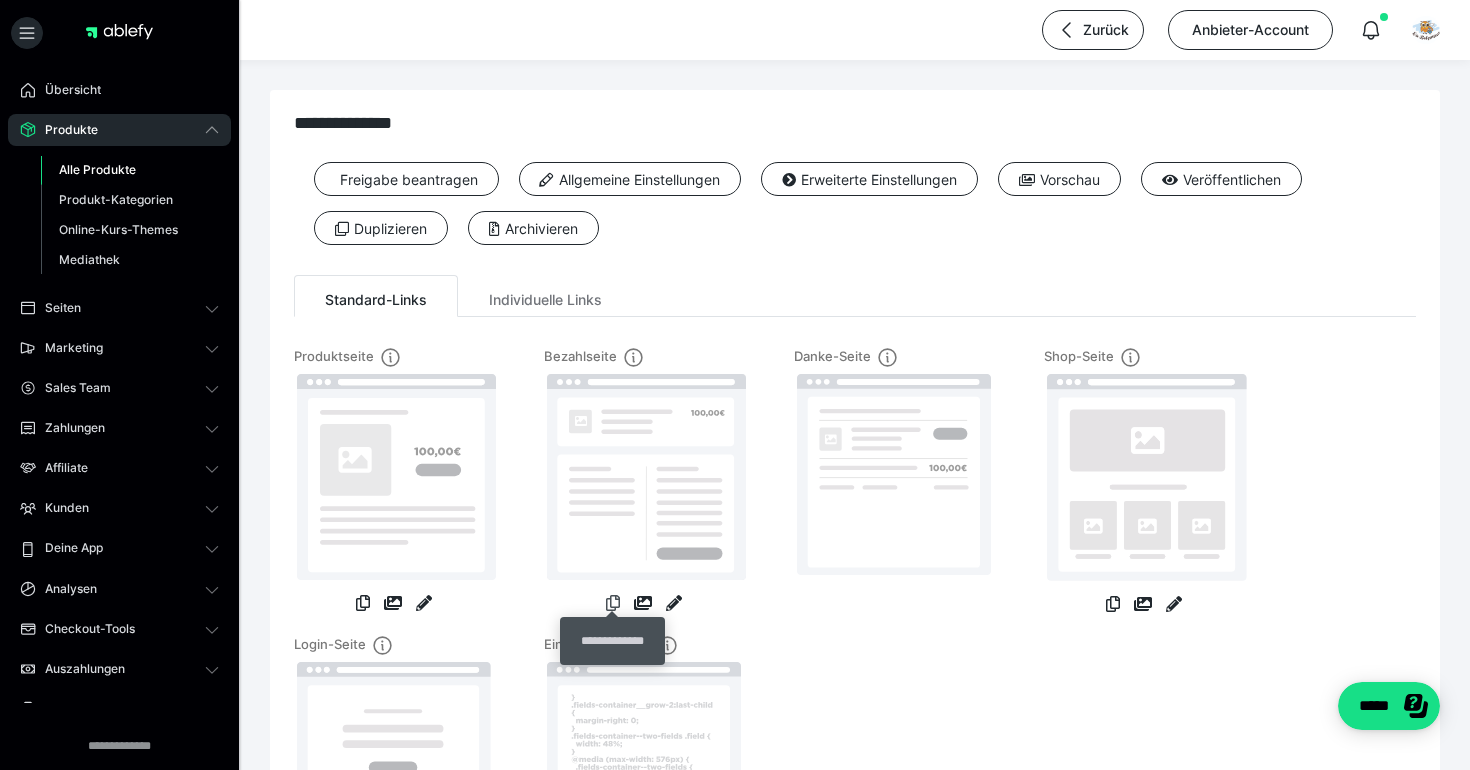 click at bounding box center [613, 603] 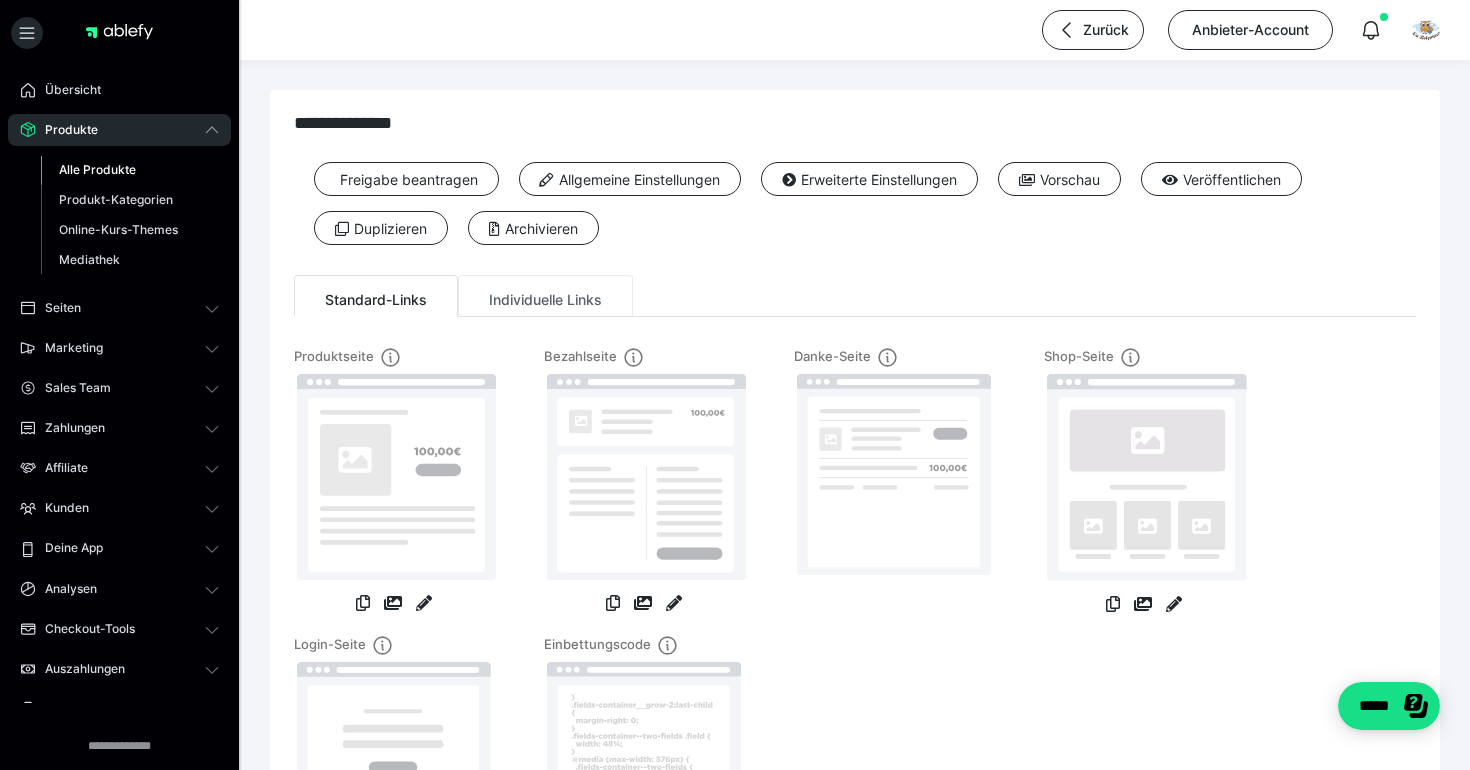click on "Individuelle Links" at bounding box center (545, 296) 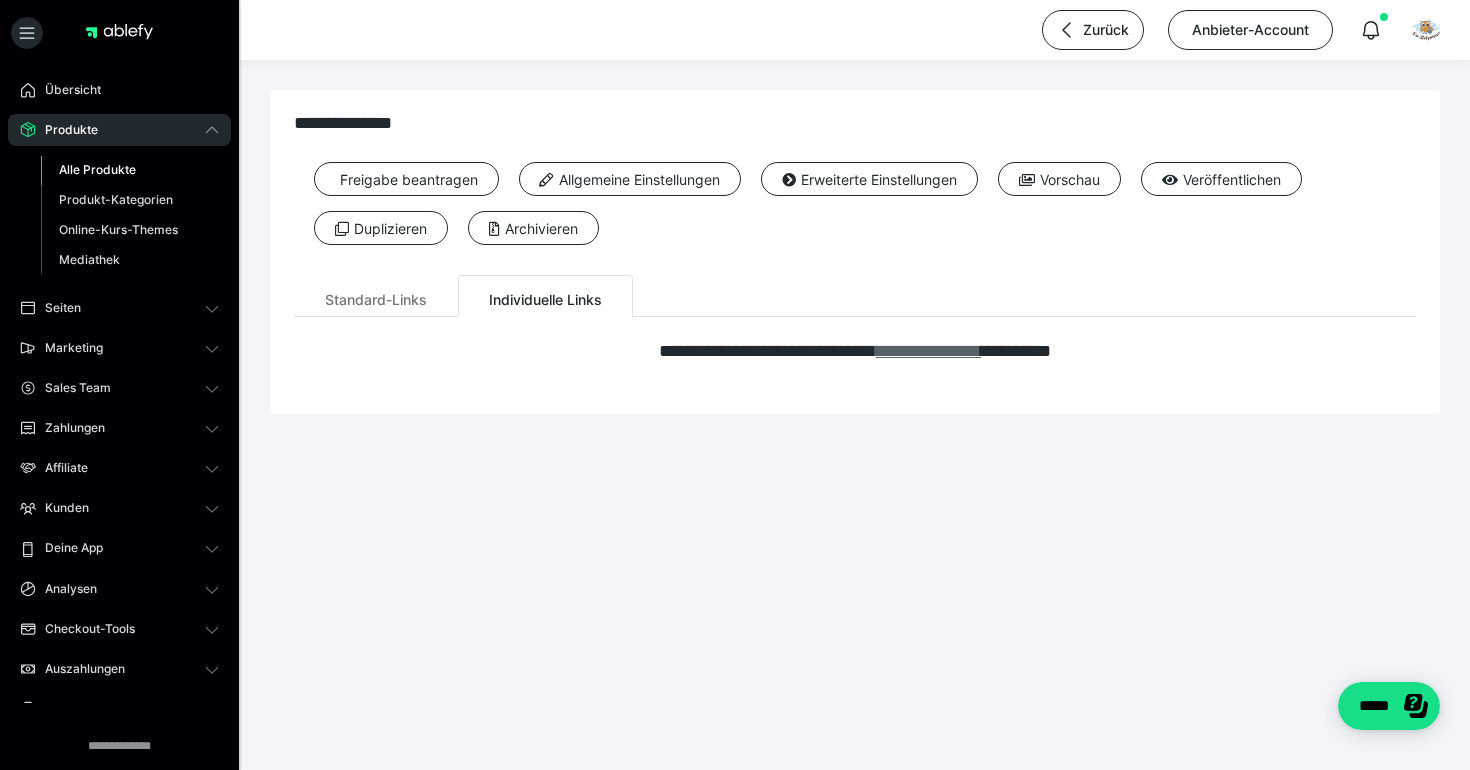 click on "**********" at bounding box center [928, 351] 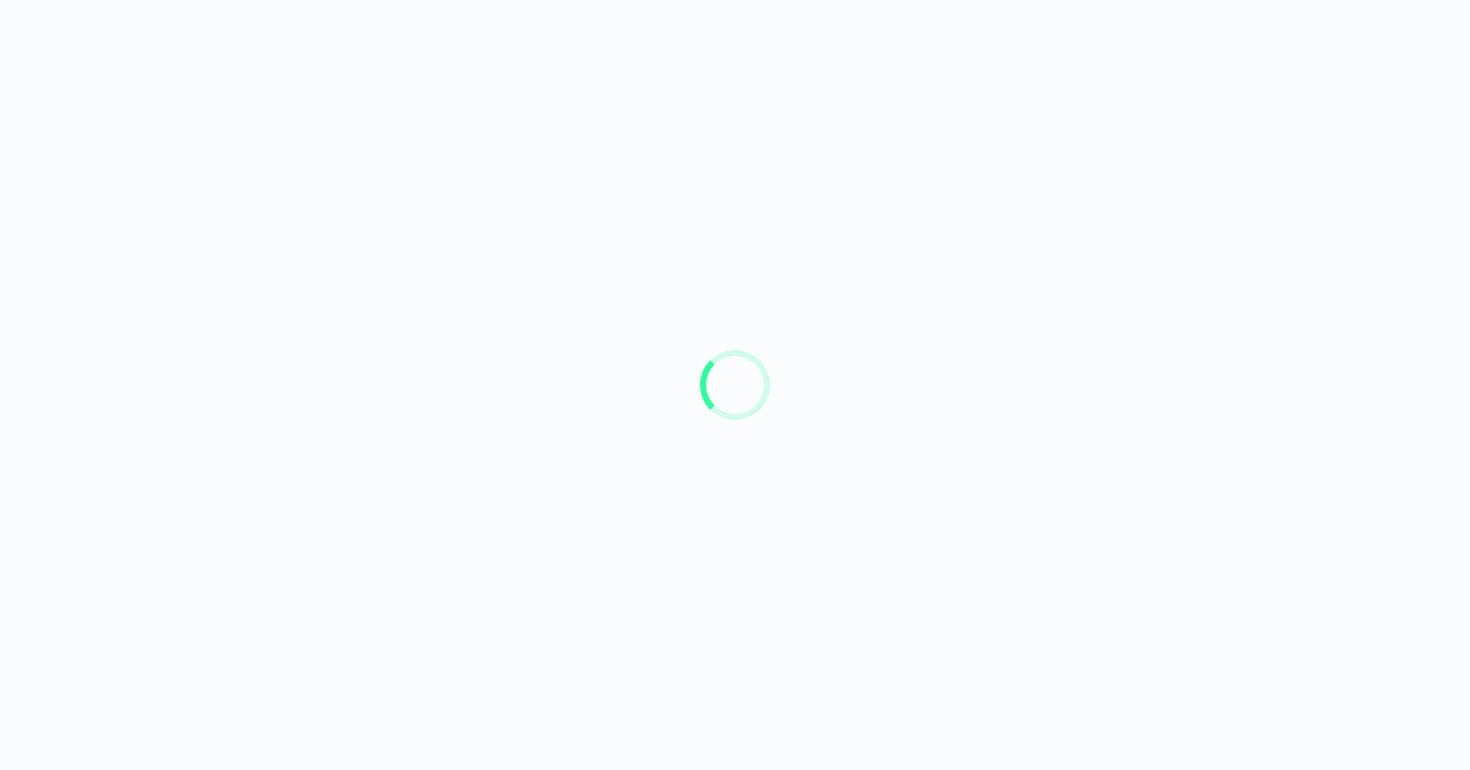 scroll, scrollTop: 0, scrollLeft: 0, axis: both 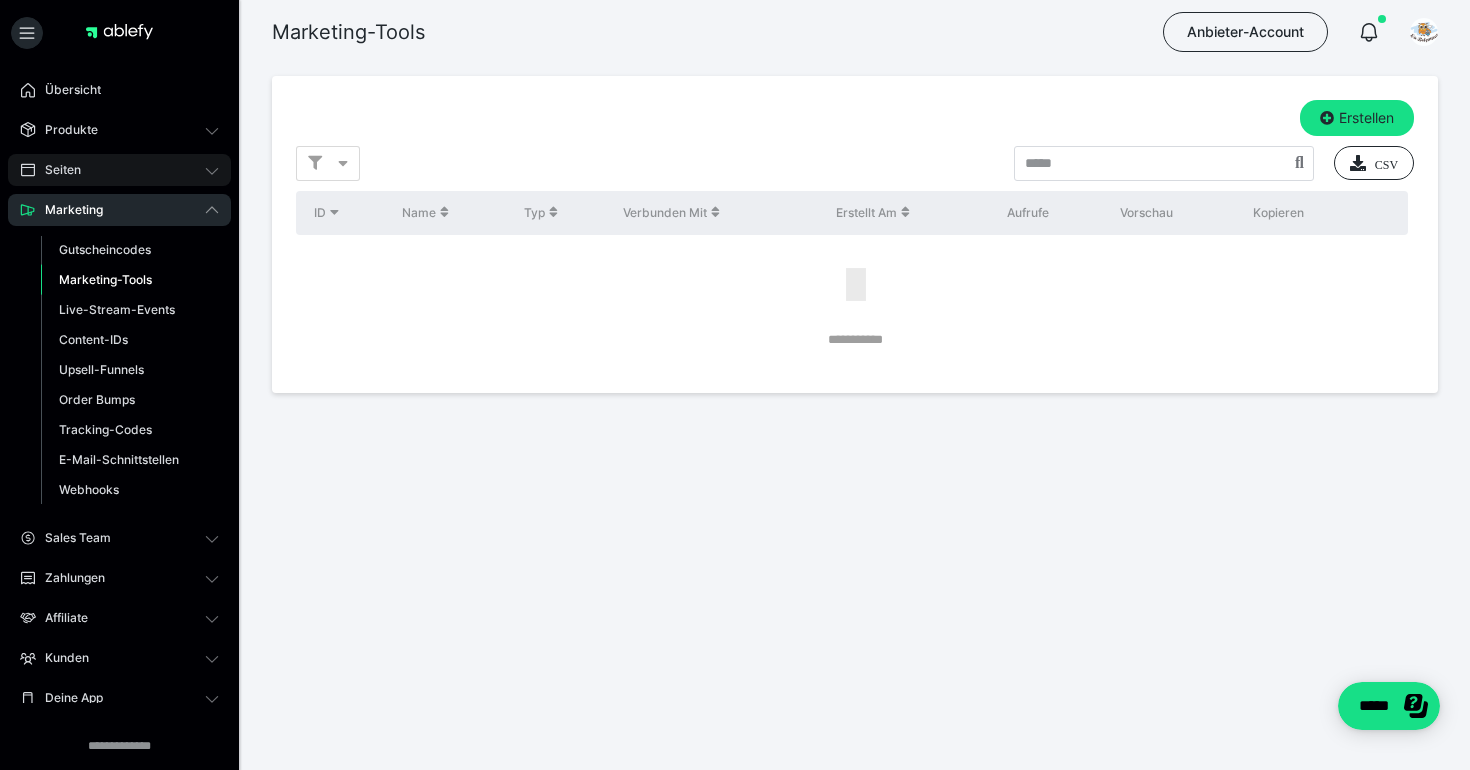 click 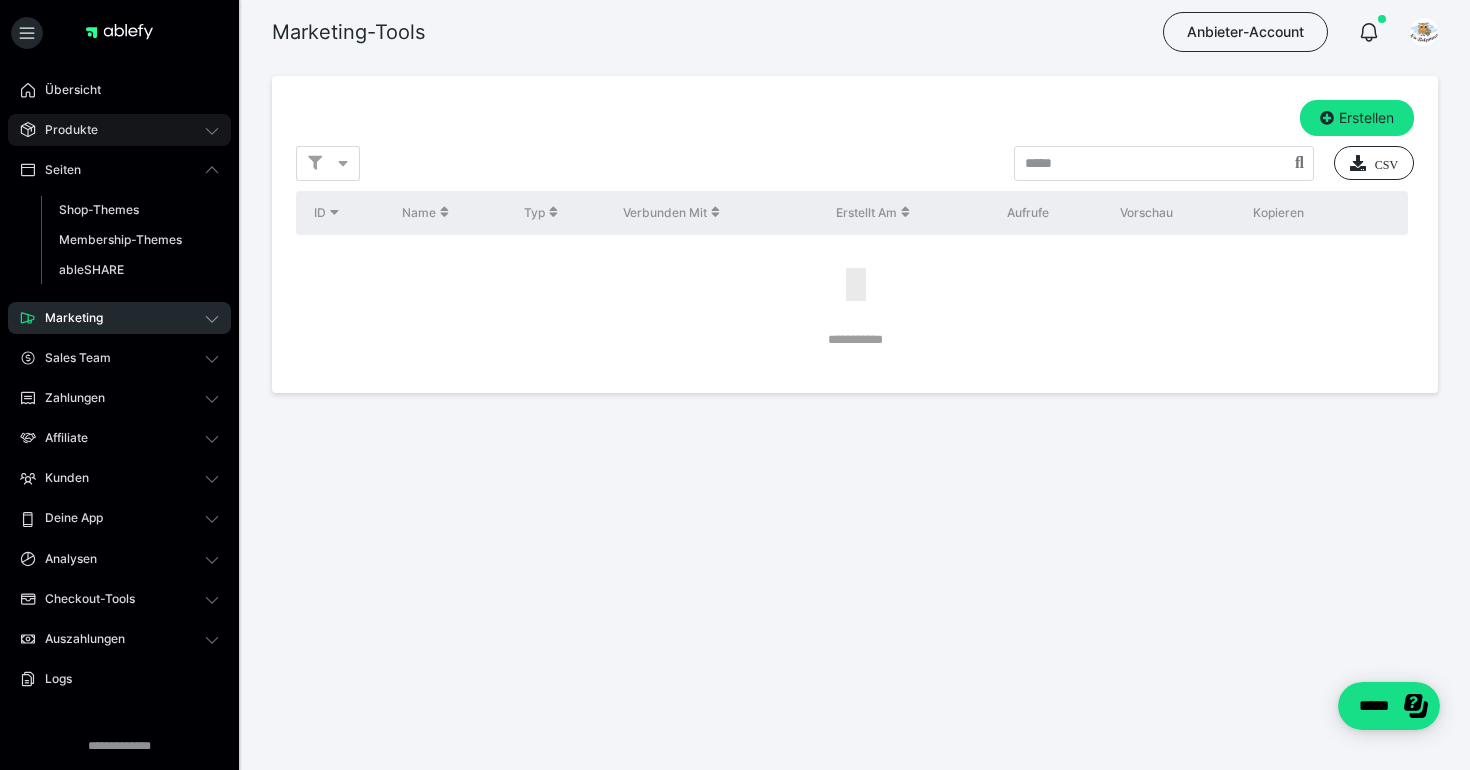 click 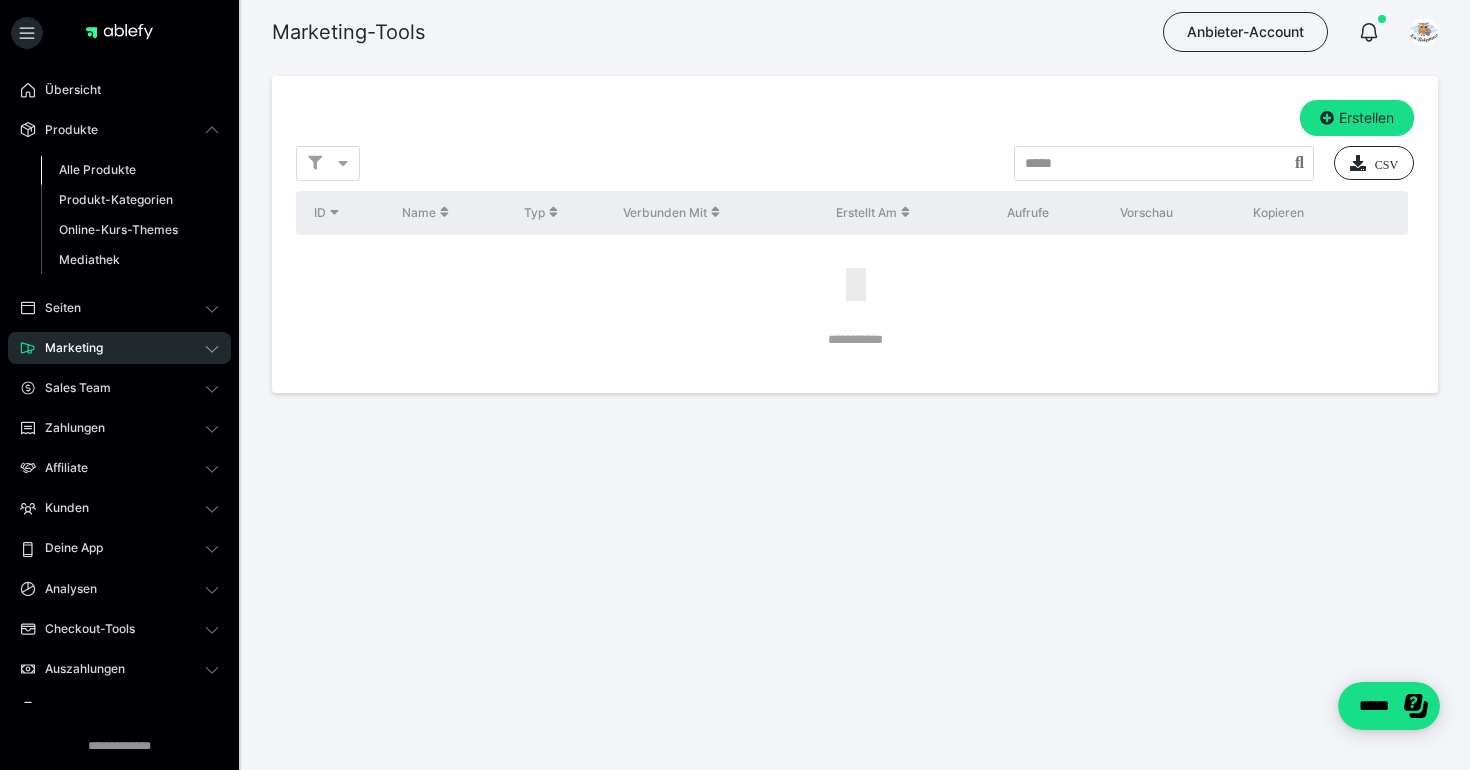click on "Alle Produkte" at bounding box center [97, 169] 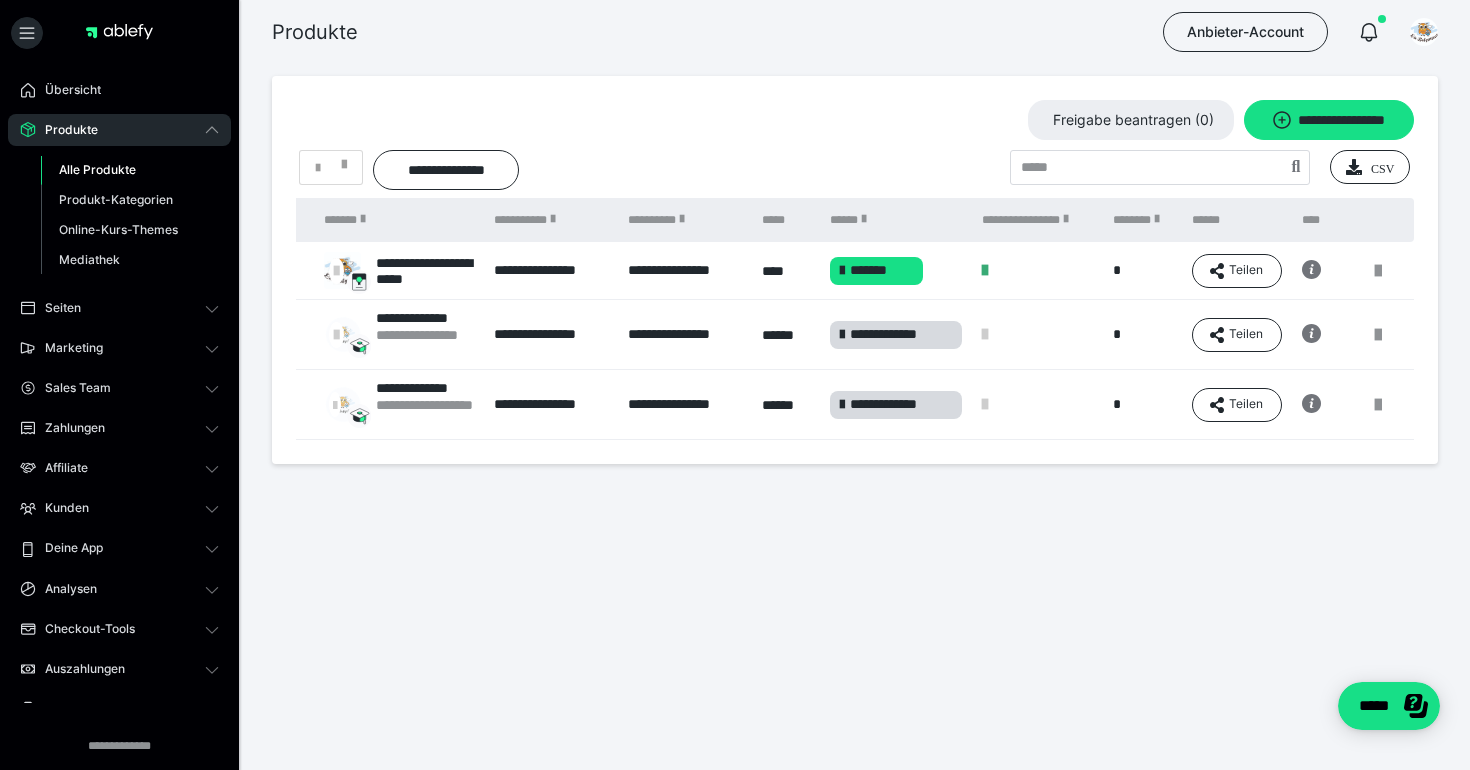 scroll, scrollTop: 0, scrollLeft: 96, axis: horizontal 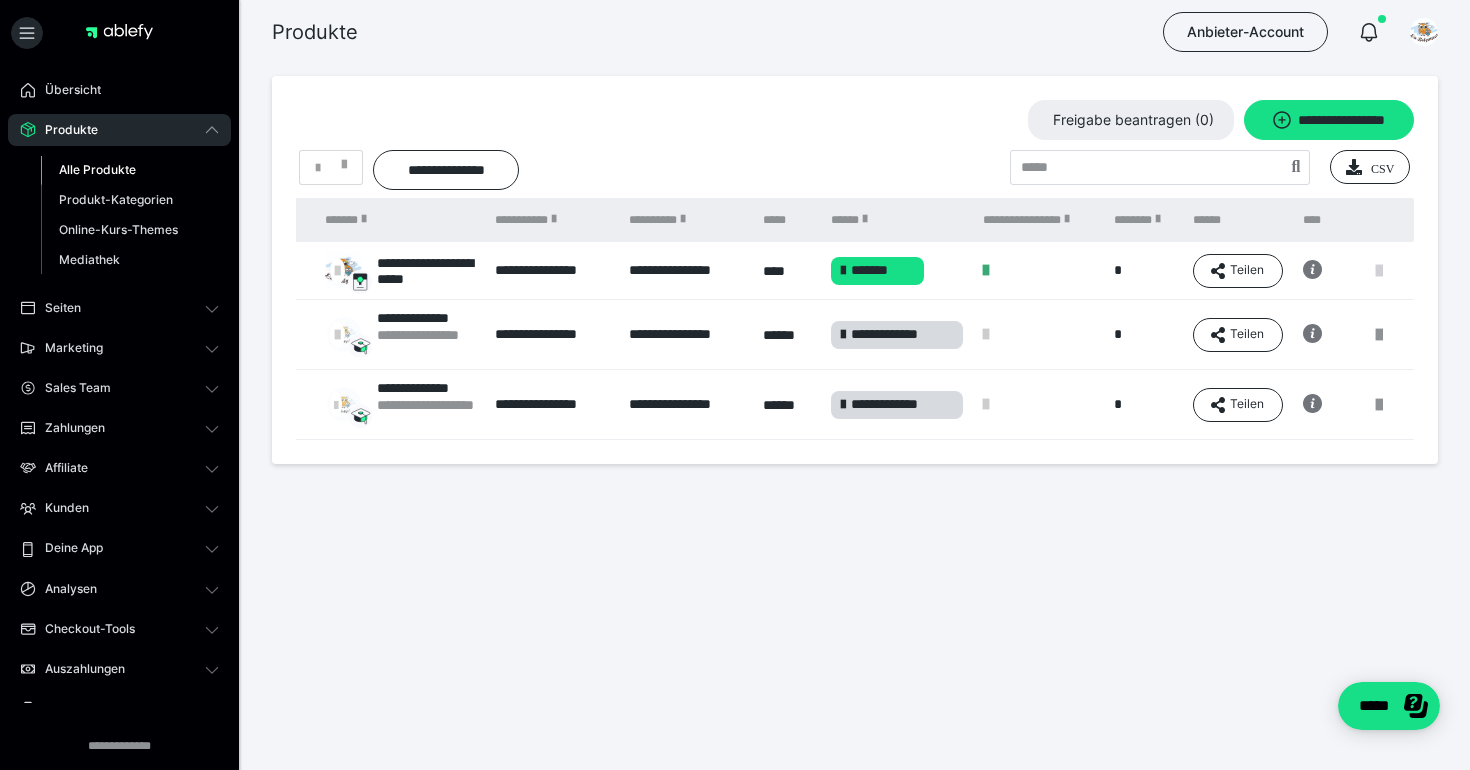 click at bounding box center (1379, 271) 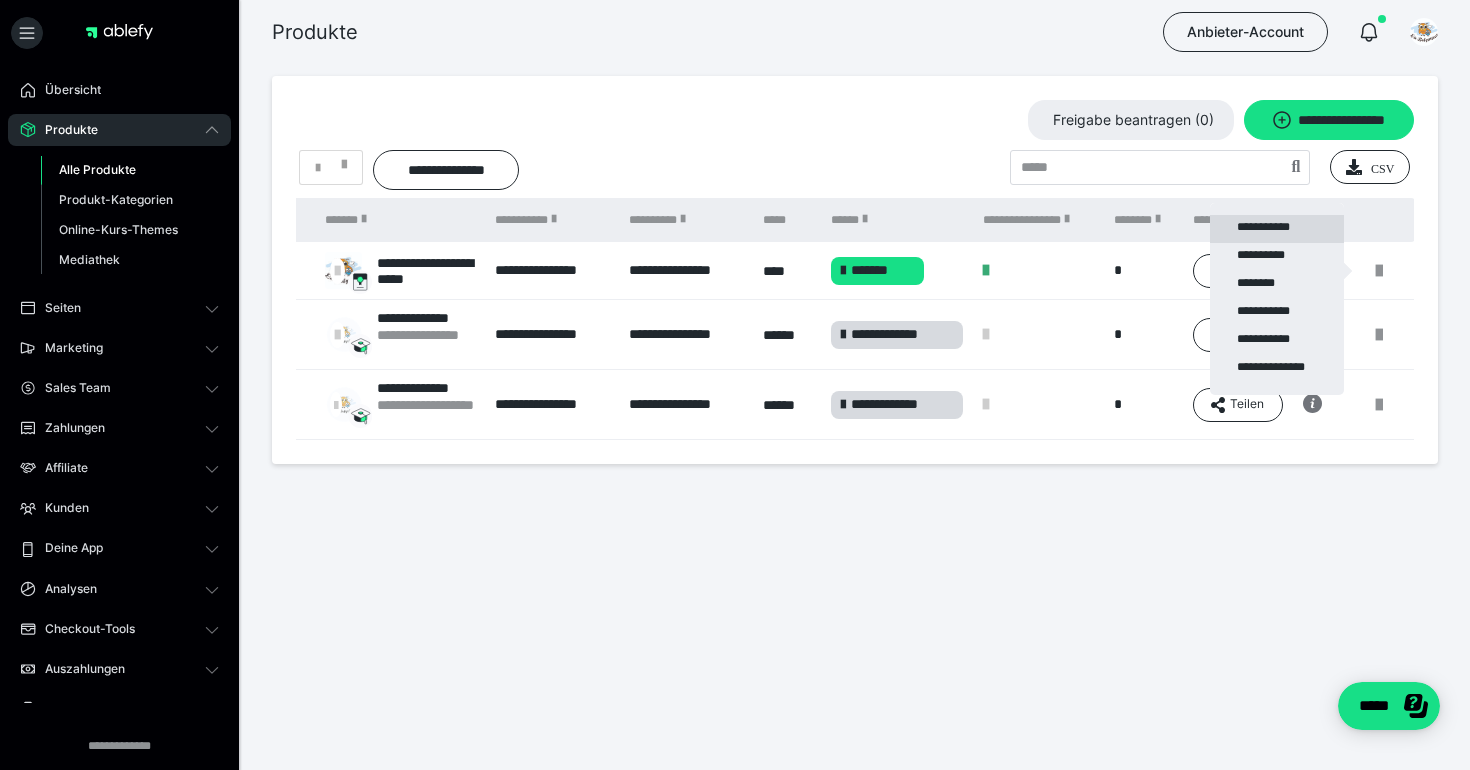 click on "**********" at bounding box center (1277, 229) 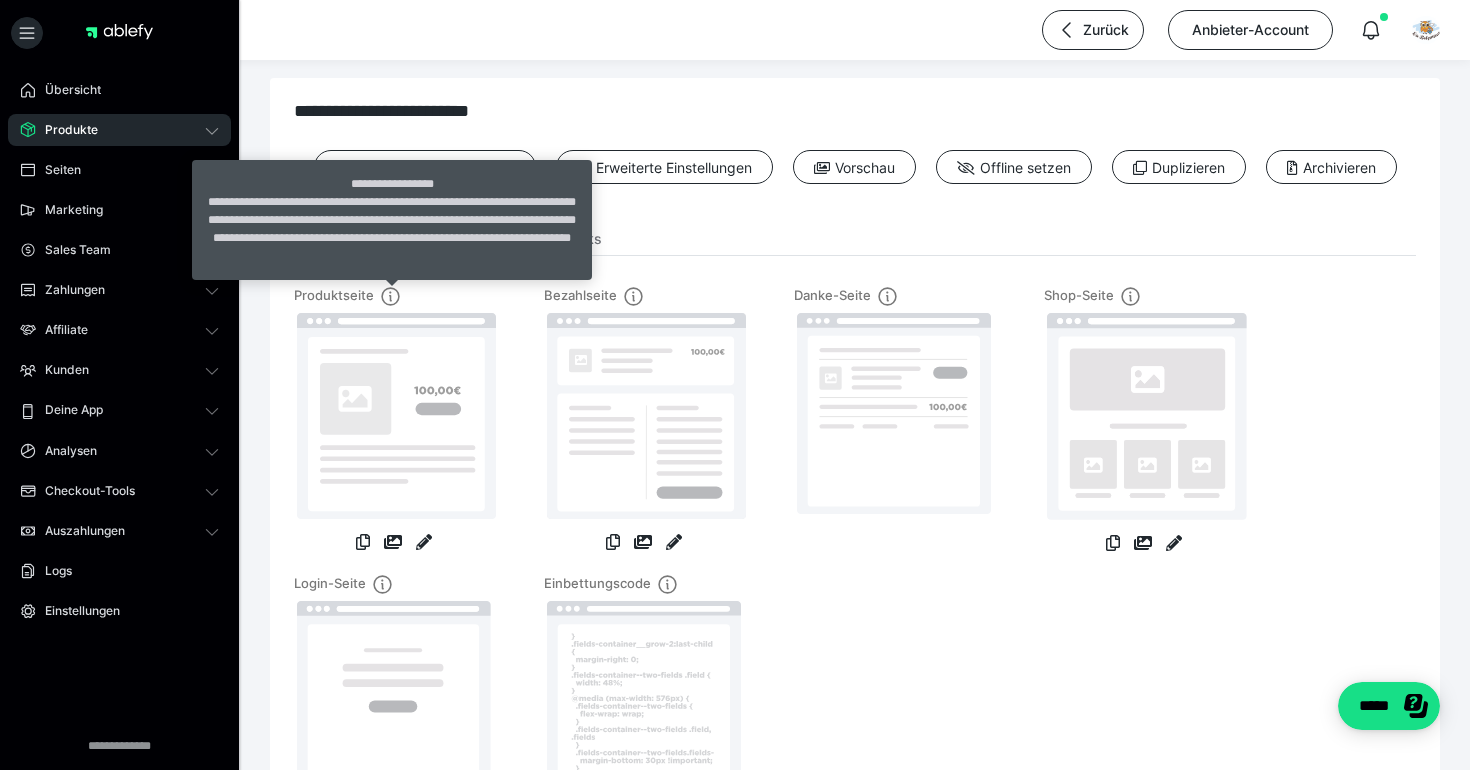 scroll, scrollTop: 6, scrollLeft: 0, axis: vertical 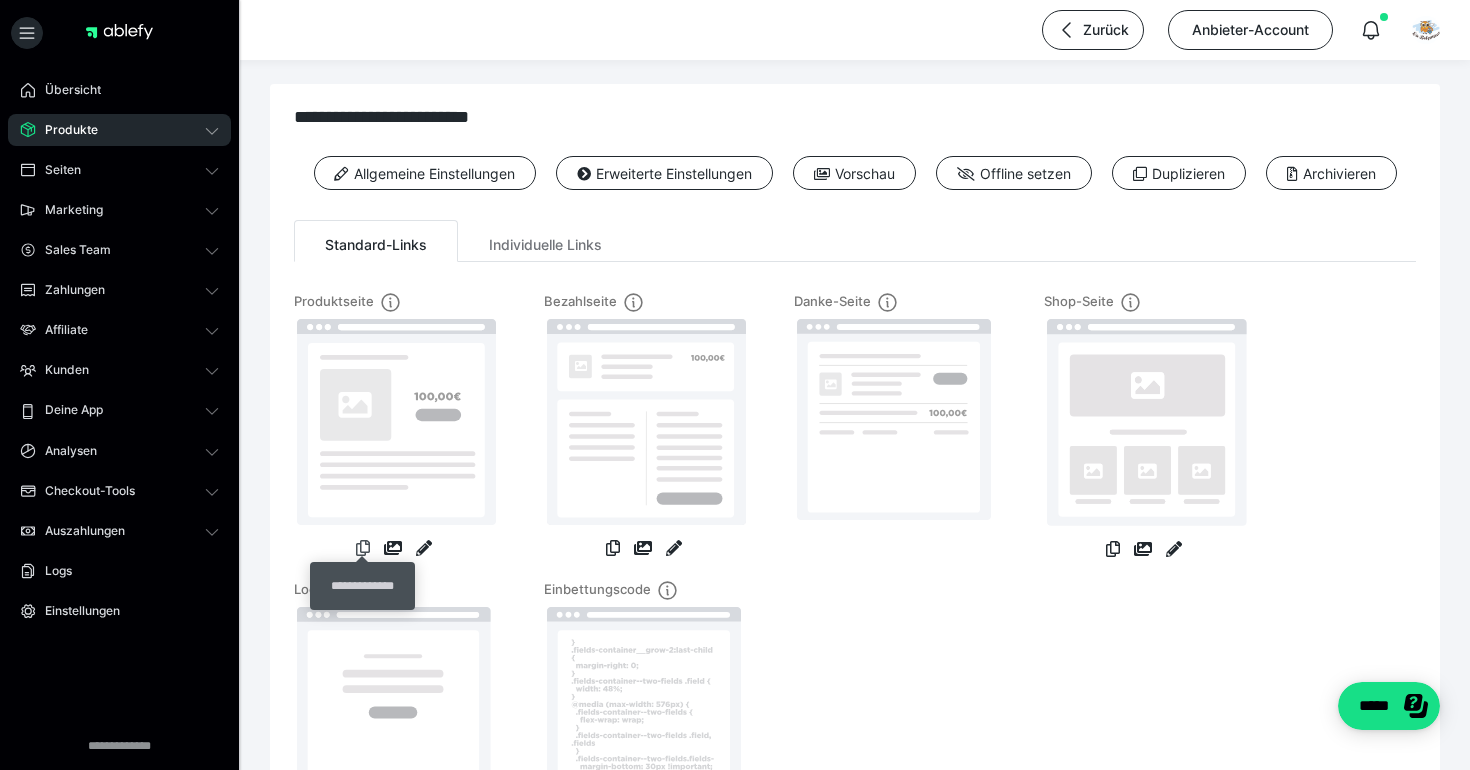 click at bounding box center (363, 548) 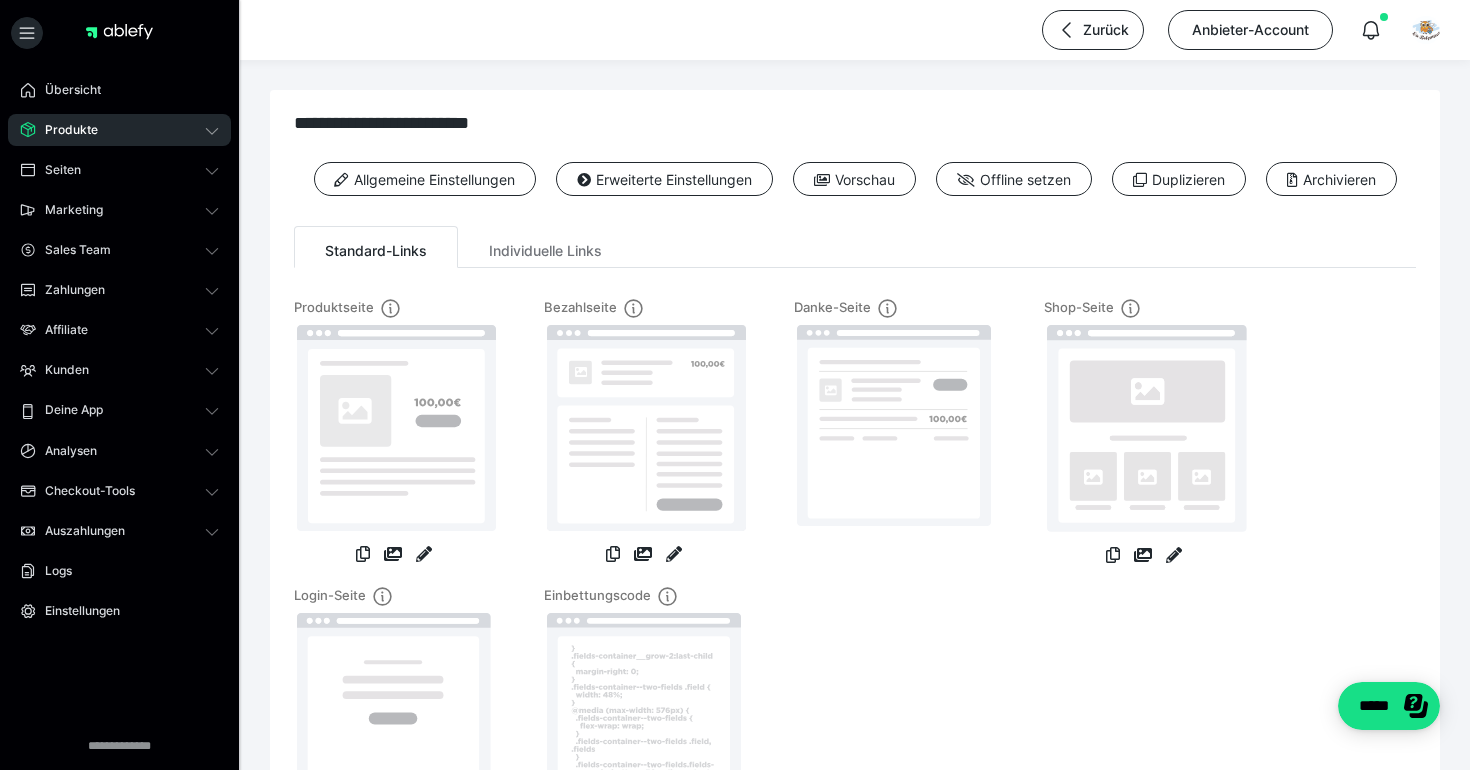 scroll, scrollTop: 0, scrollLeft: 0, axis: both 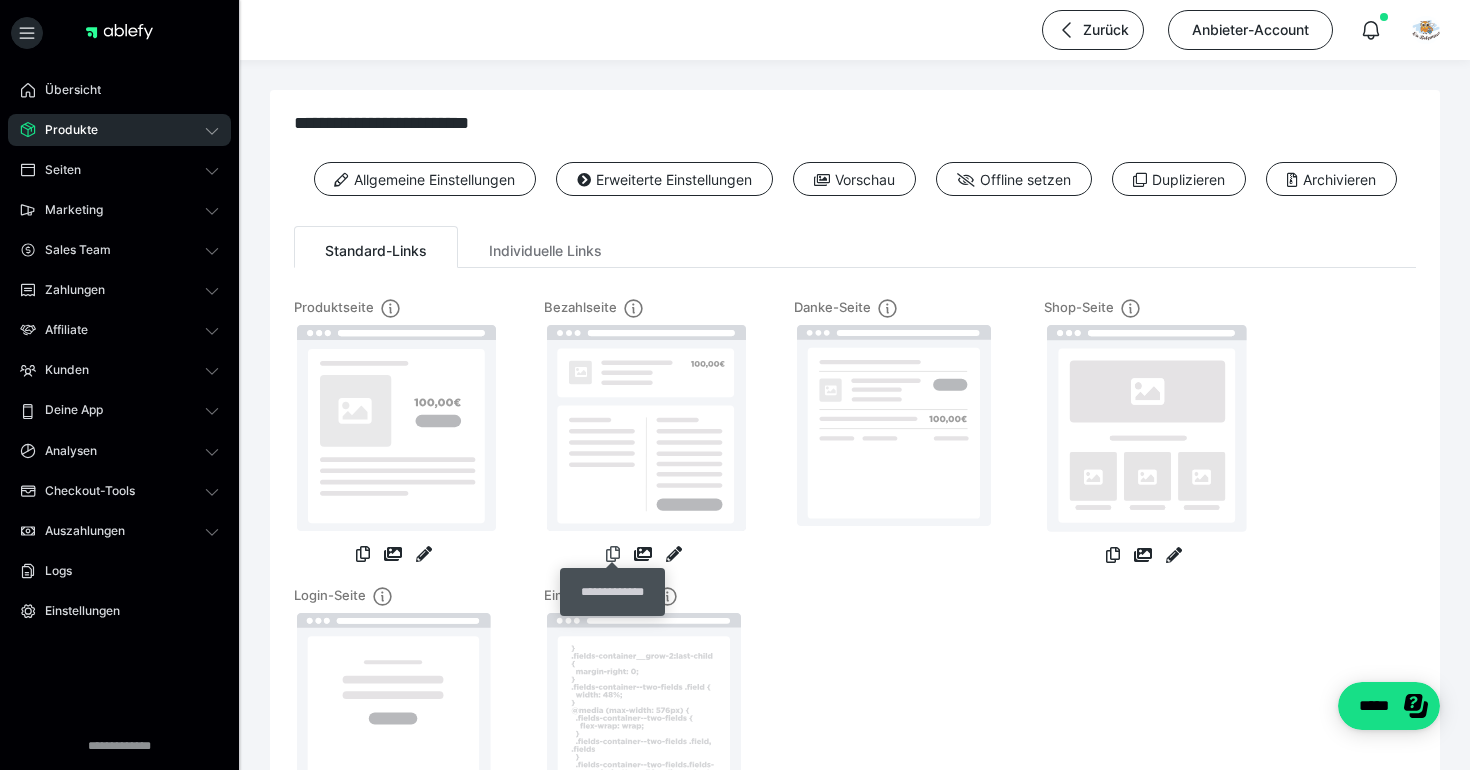 click at bounding box center [613, 554] 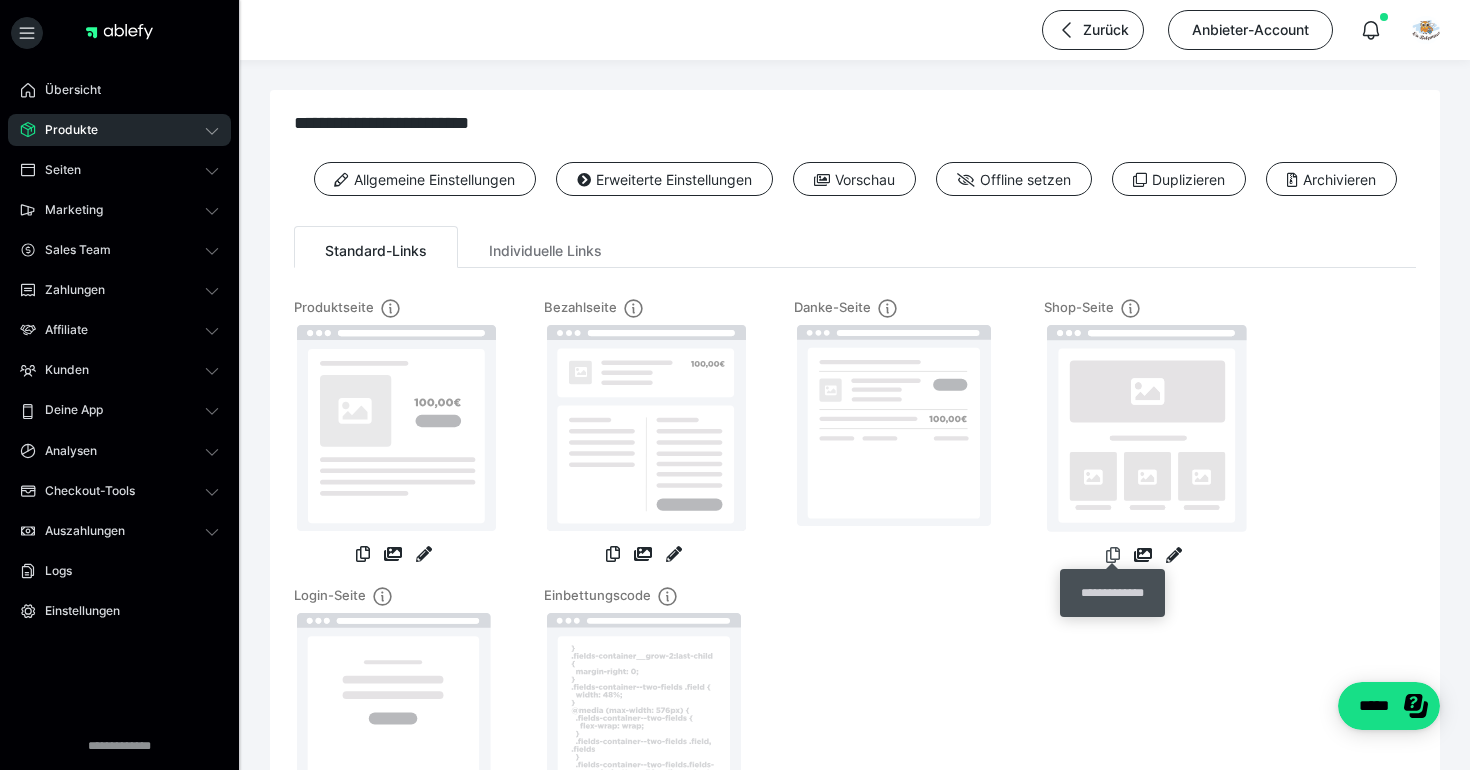 click at bounding box center [1113, 555] 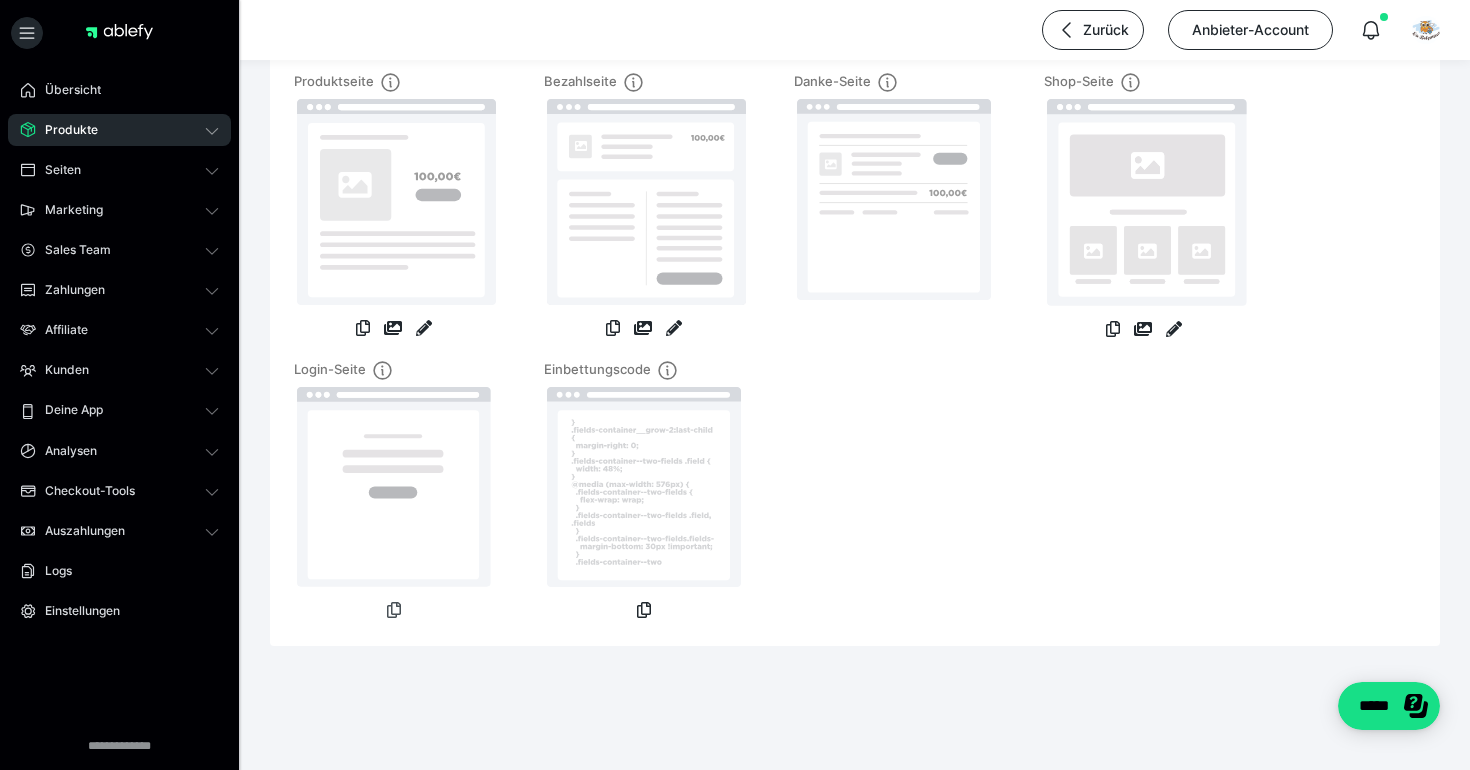scroll, scrollTop: 225, scrollLeft: 0, axis: vertical 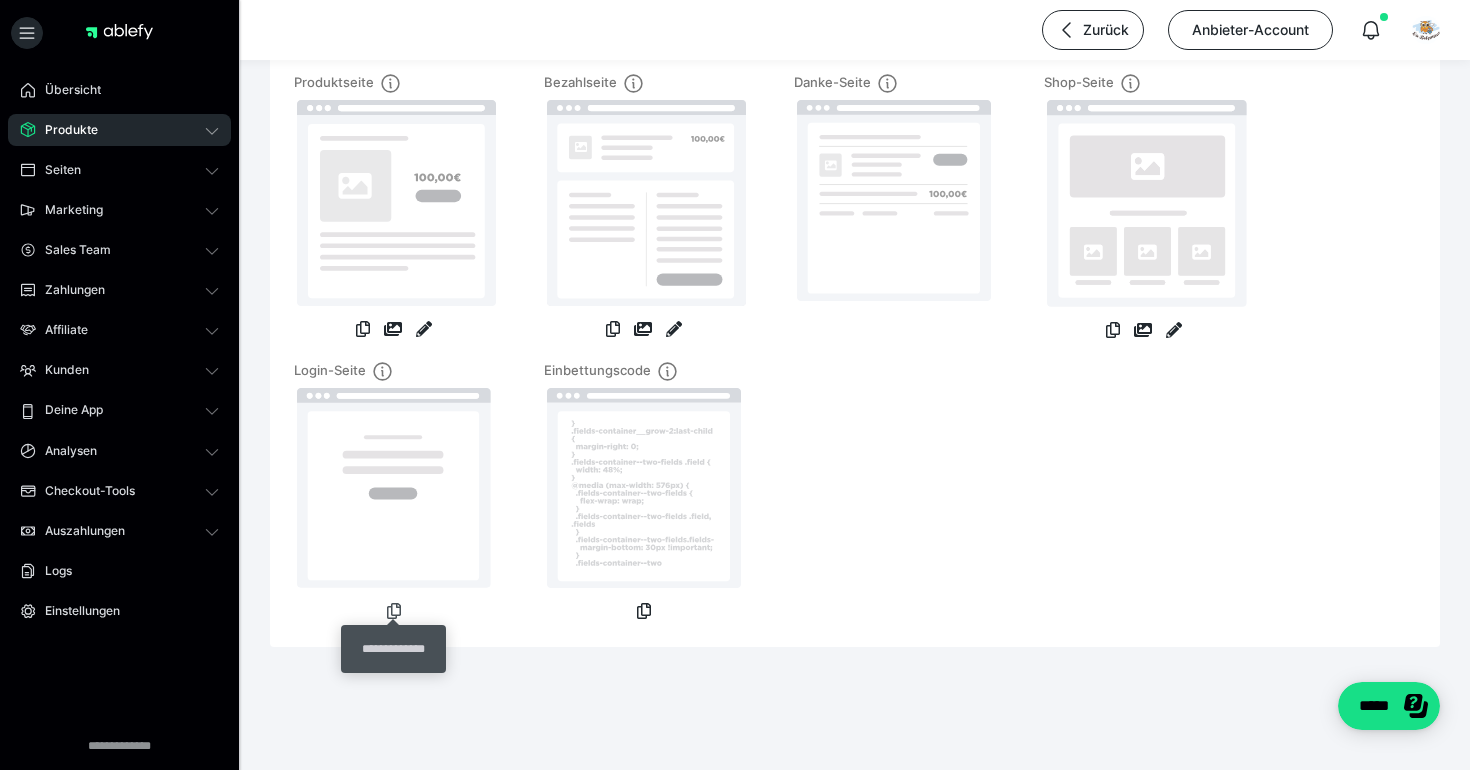click at bounding box center [394, 611] 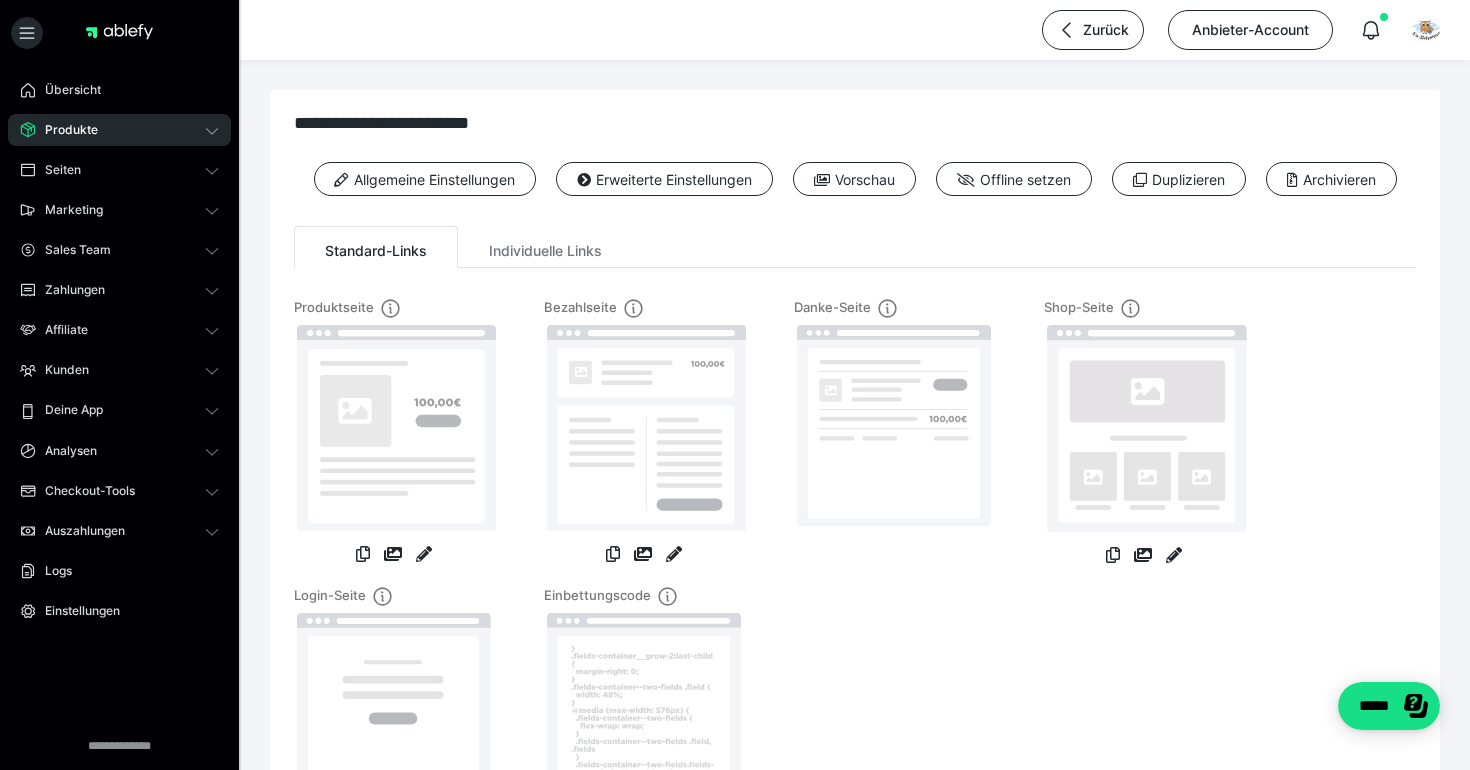 scroll, scrollTop: 0, scrollLeft: 0, axis: both 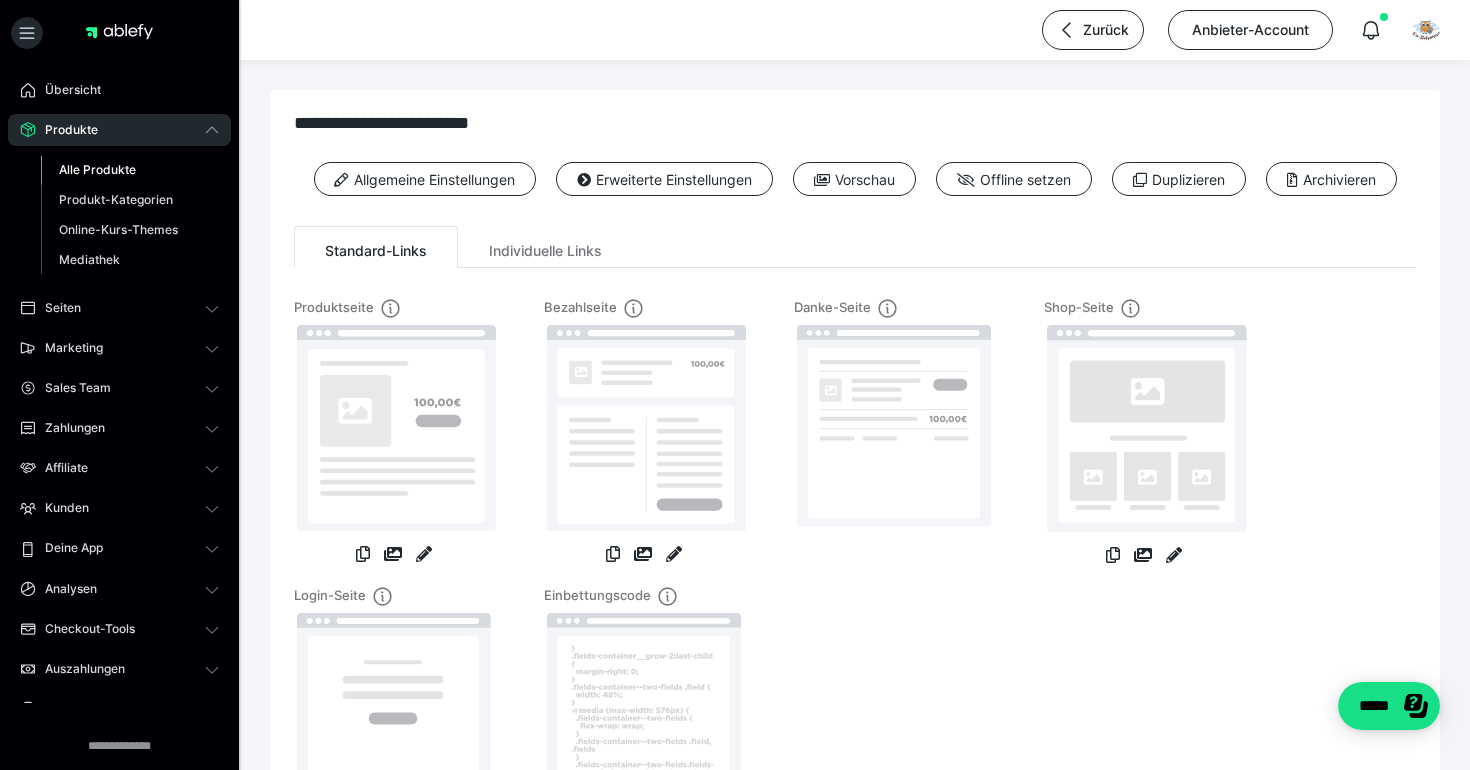 click on "Alle Produkte" at bounding box center [97, 169] 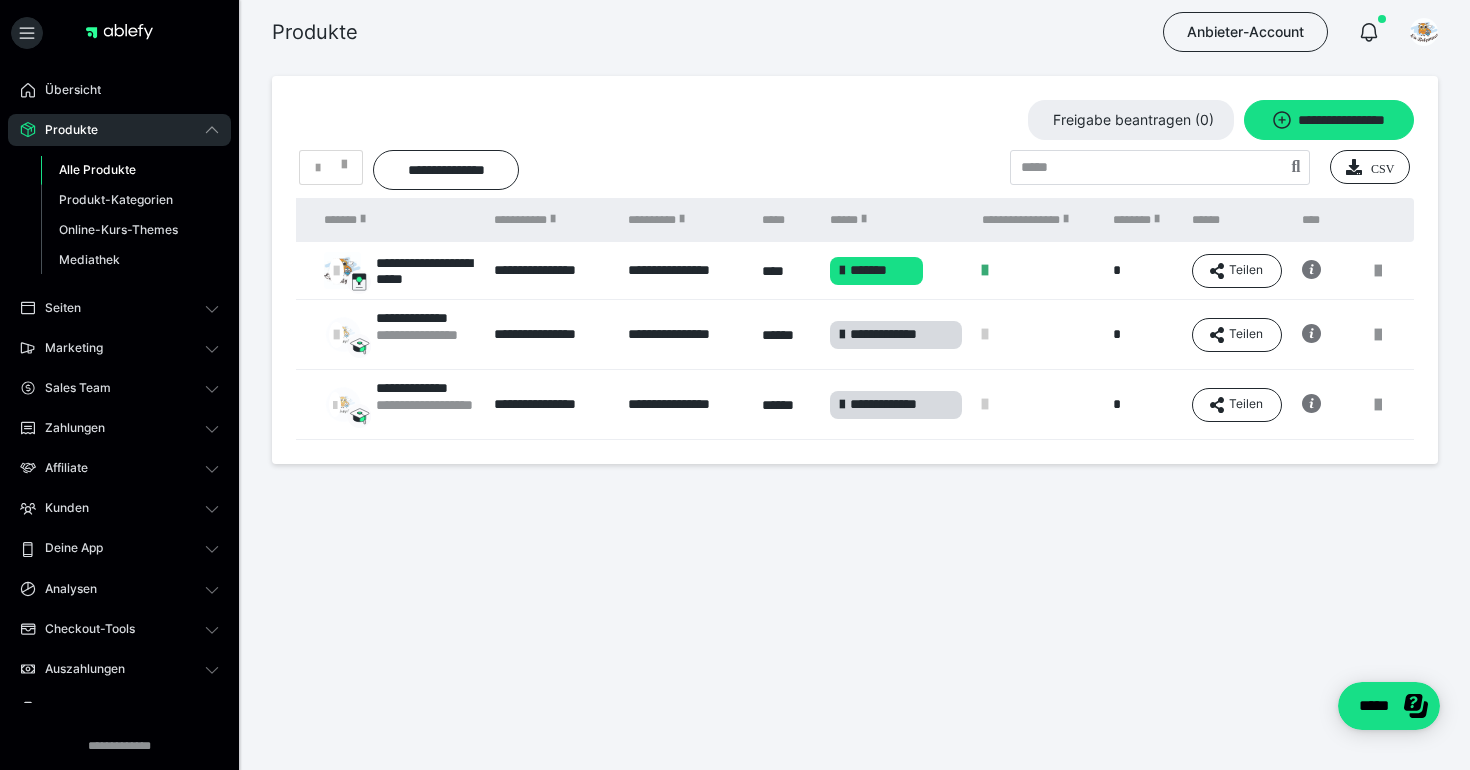 scroll, scrollTop: 0, scrollLeft: 96, axis: horizontal 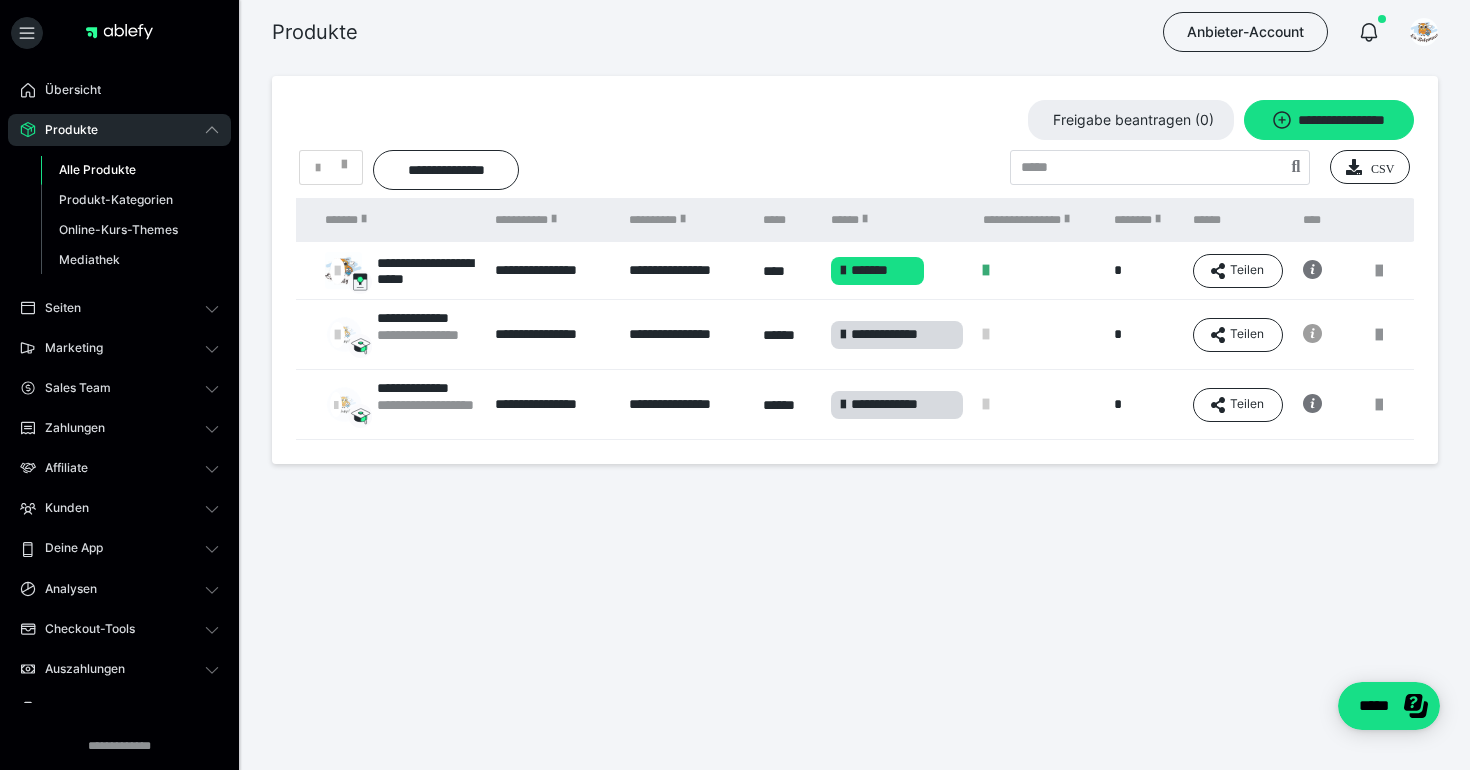 click 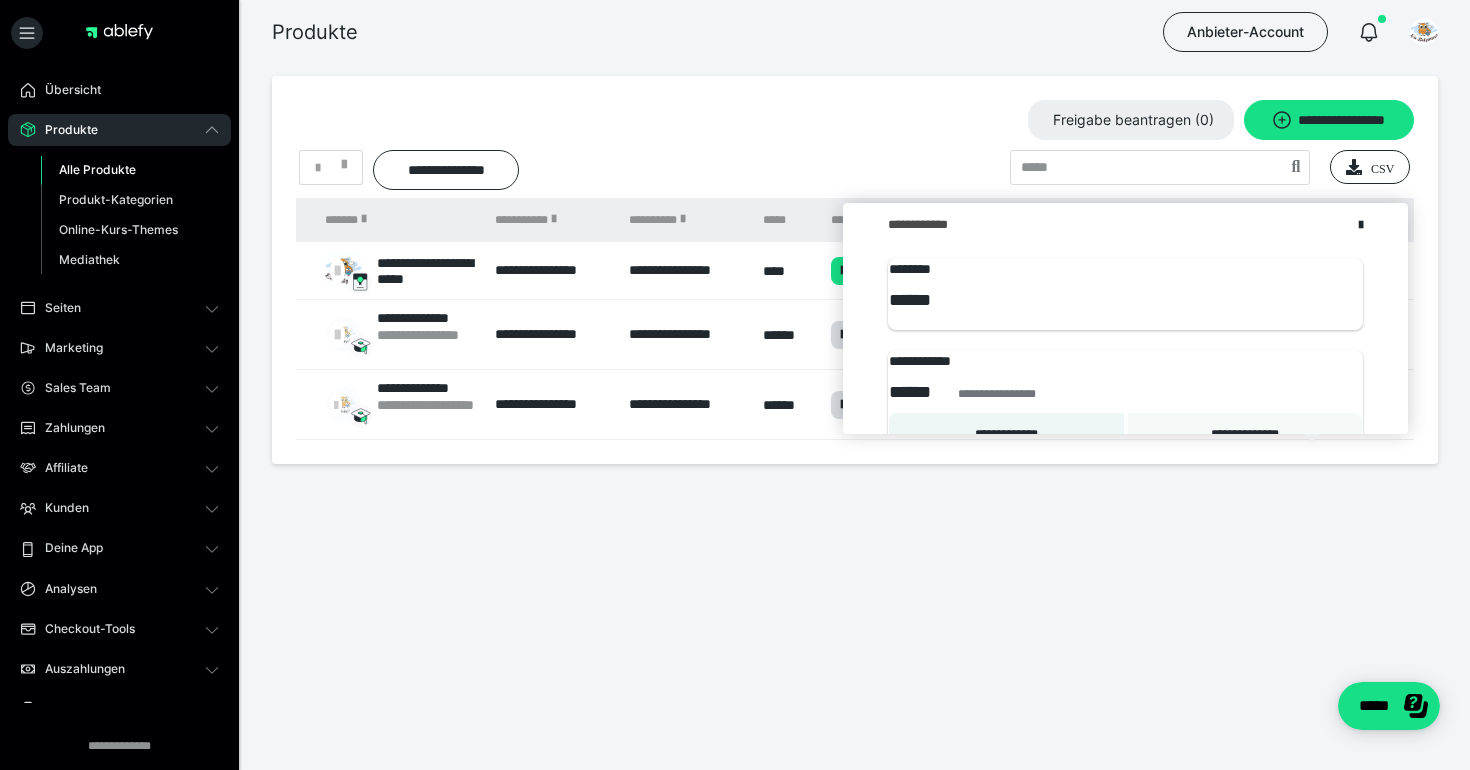 click on "**********" at bounding box center (855, 324) 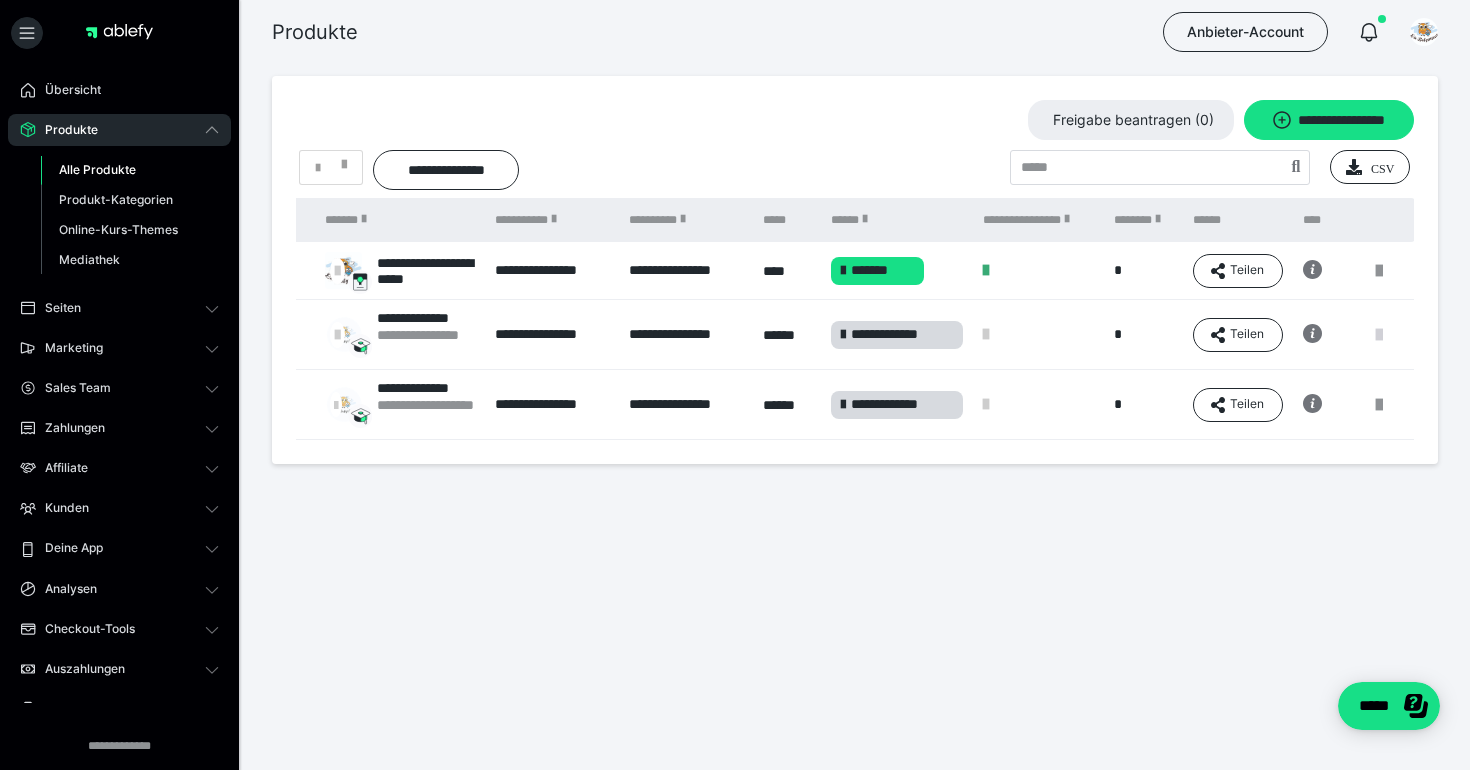 click at bounding box center [1379, 335] 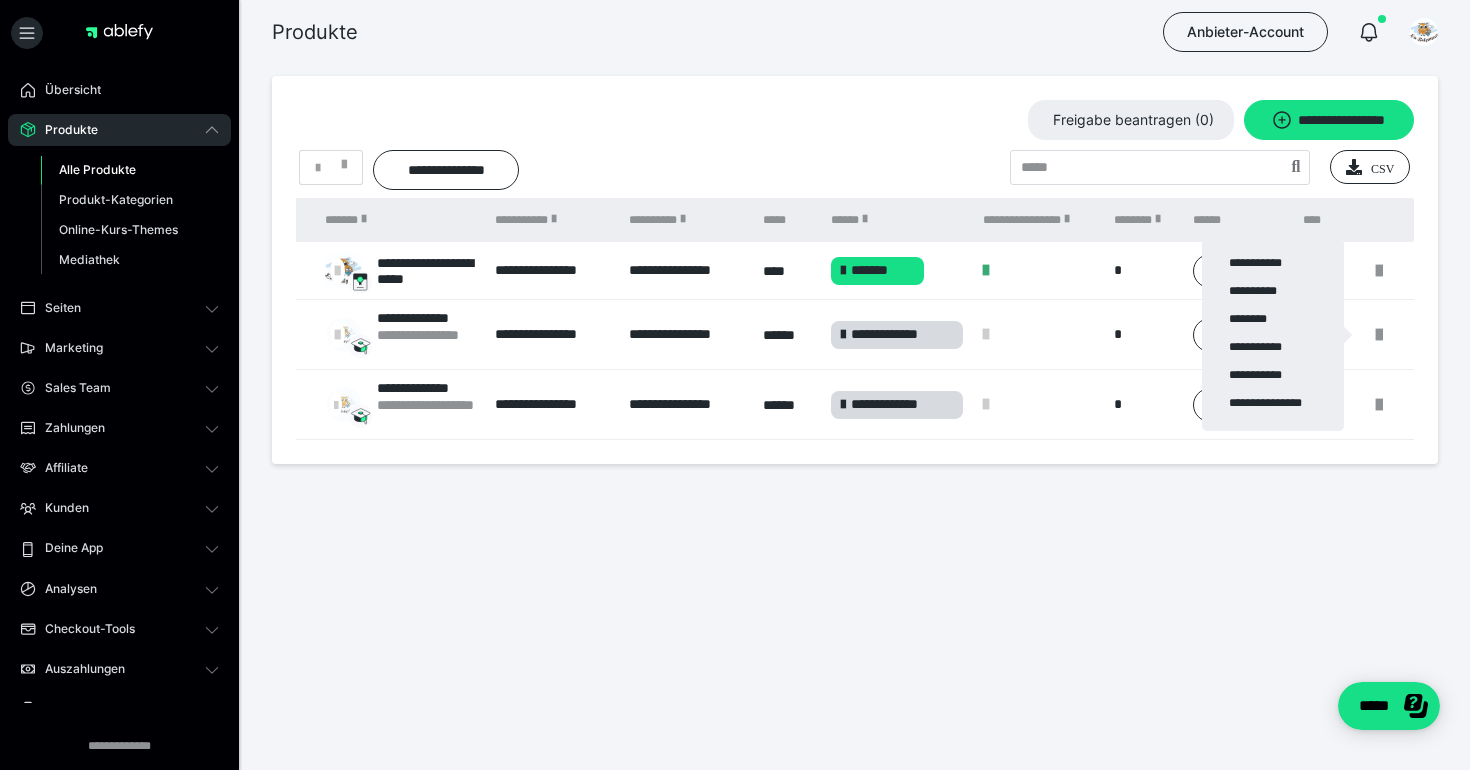 click at bounding box center (735, 385) 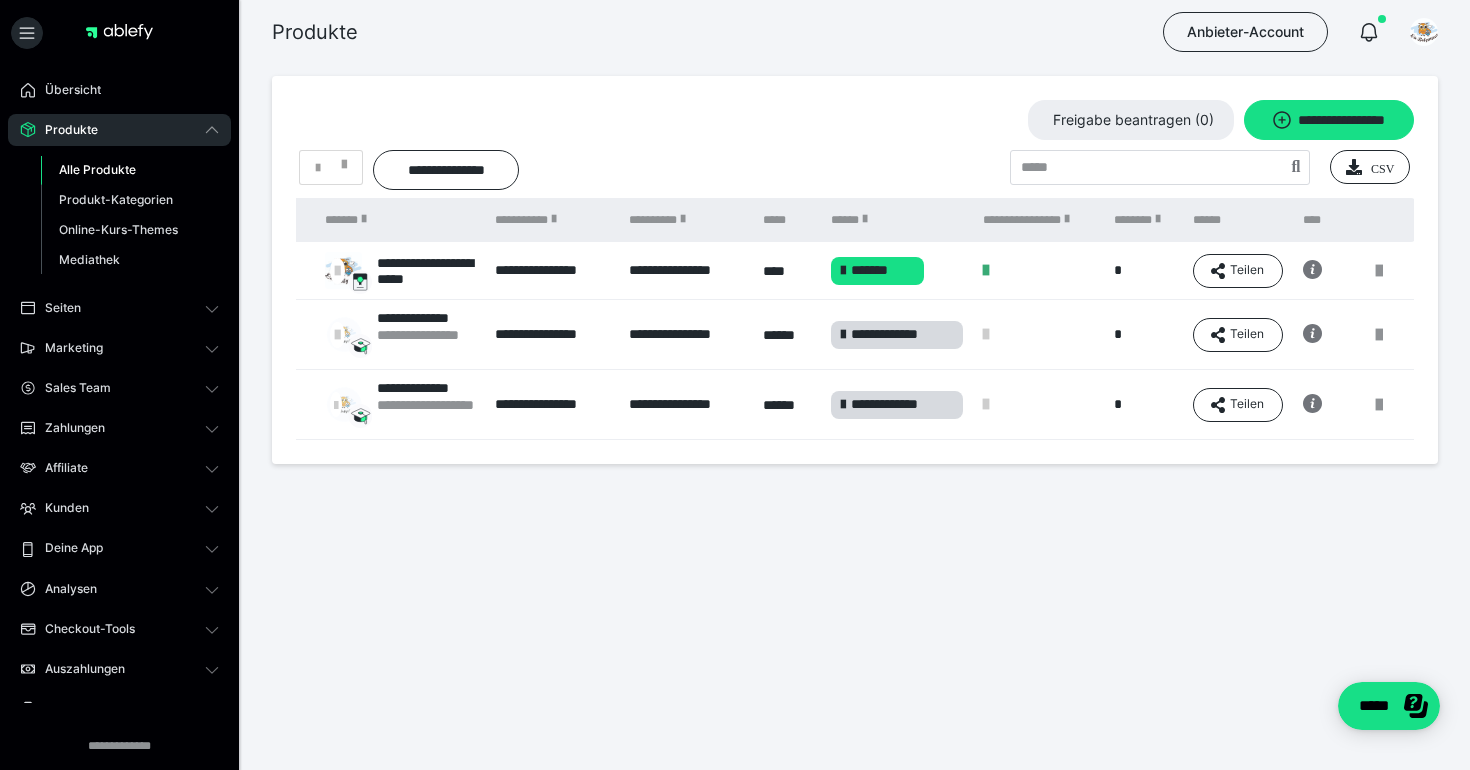 click at bounding box center (1379, 271) 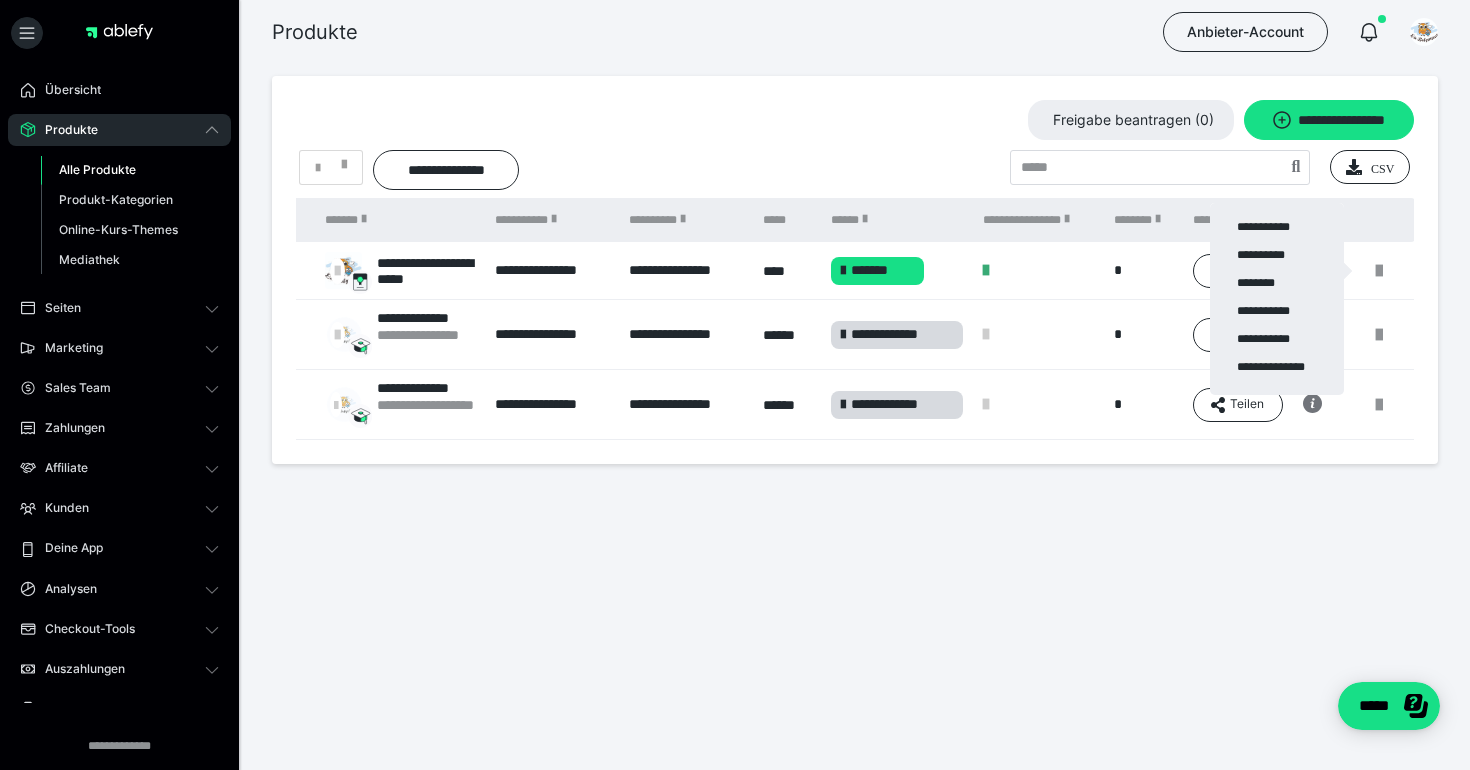 click at bounding box center (735, 385) 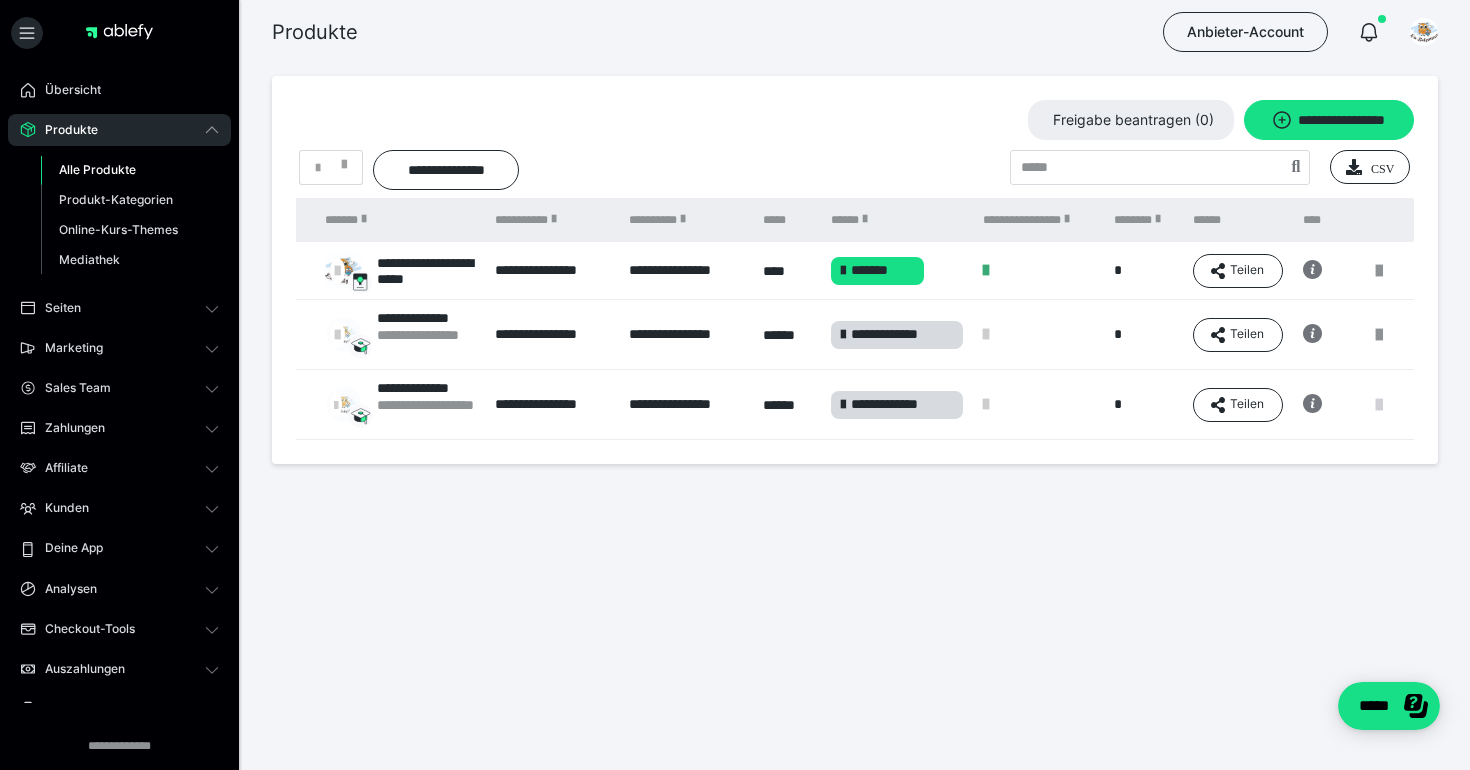 click at bounding box center (1379, 405) 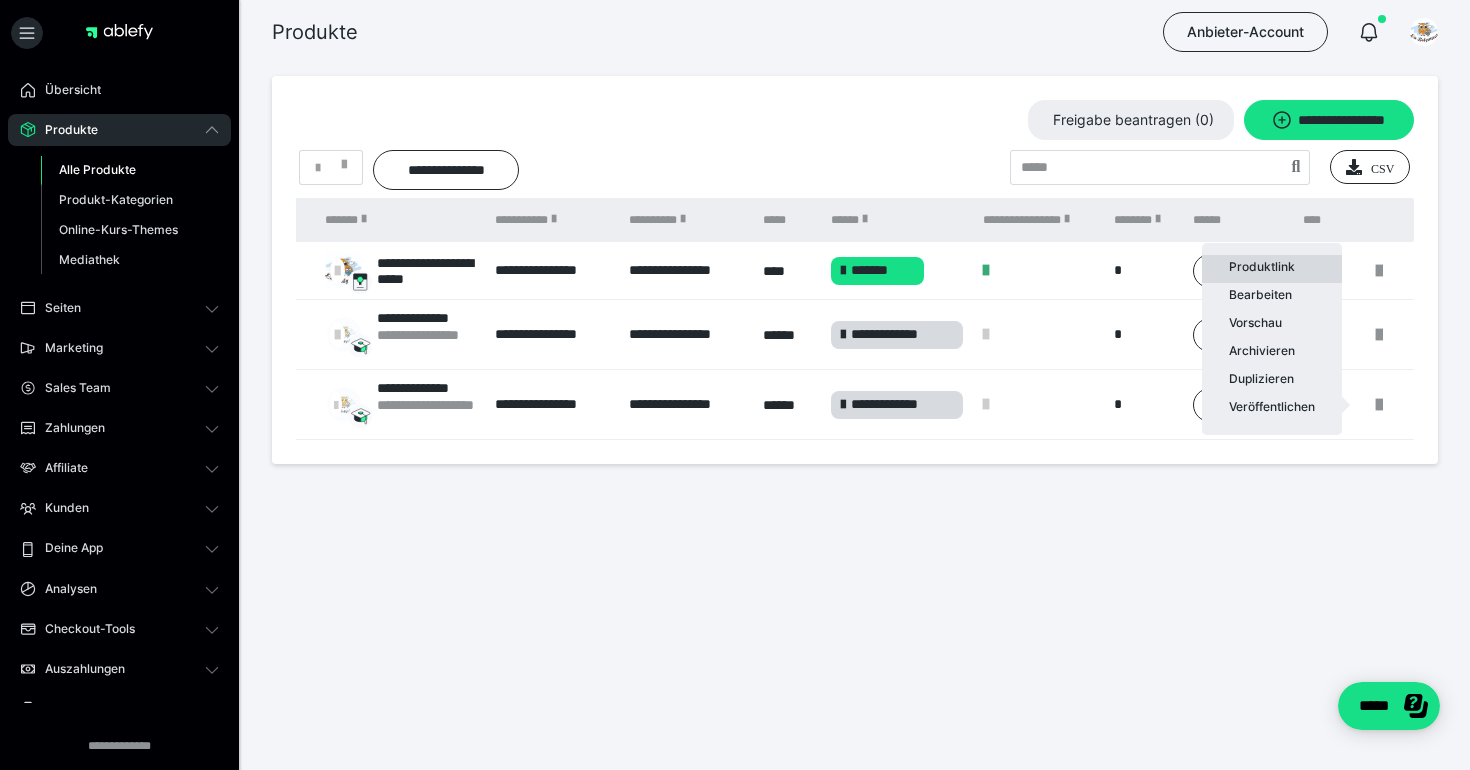 click on "Produktlink" at bounding box center (1272, 269) 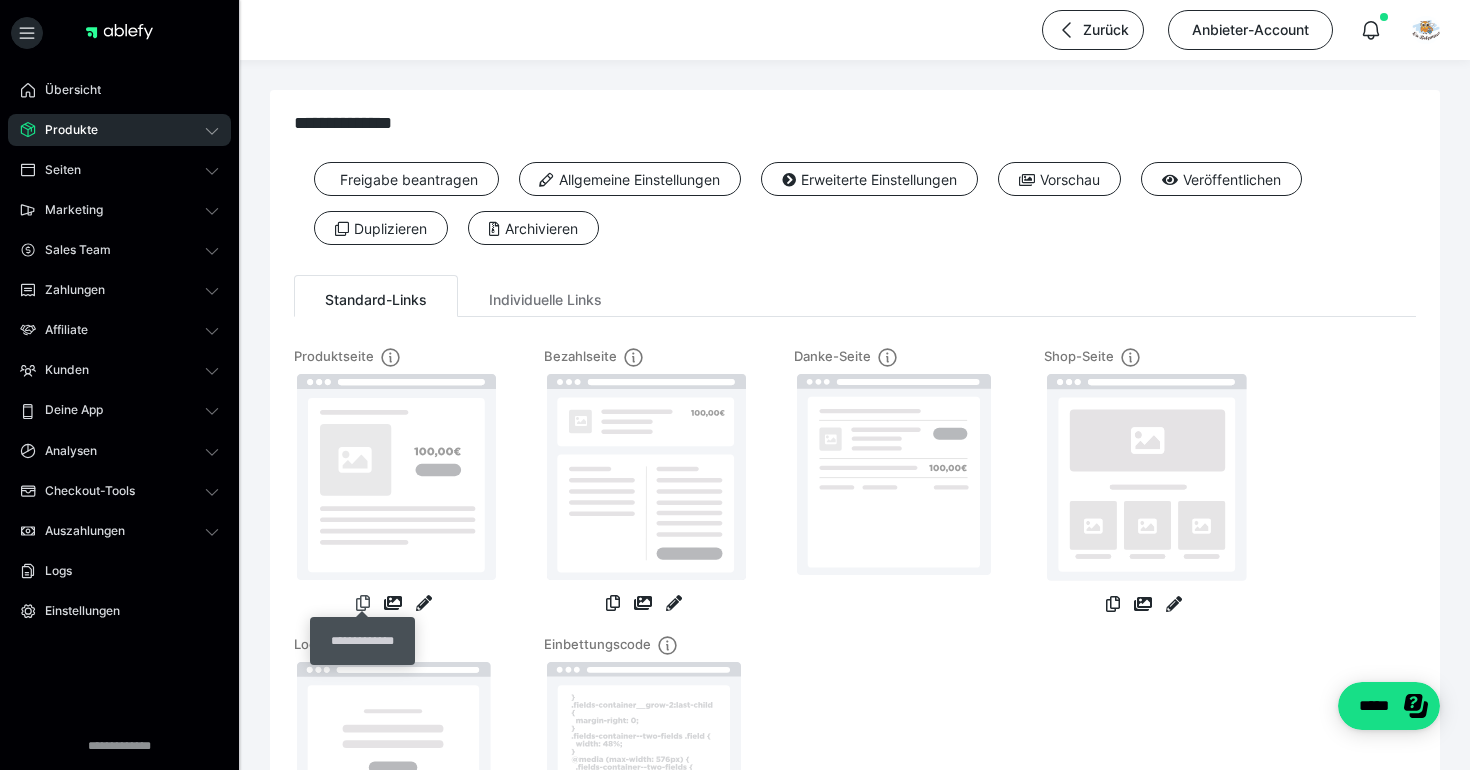 click at bounding box center [363, 603] 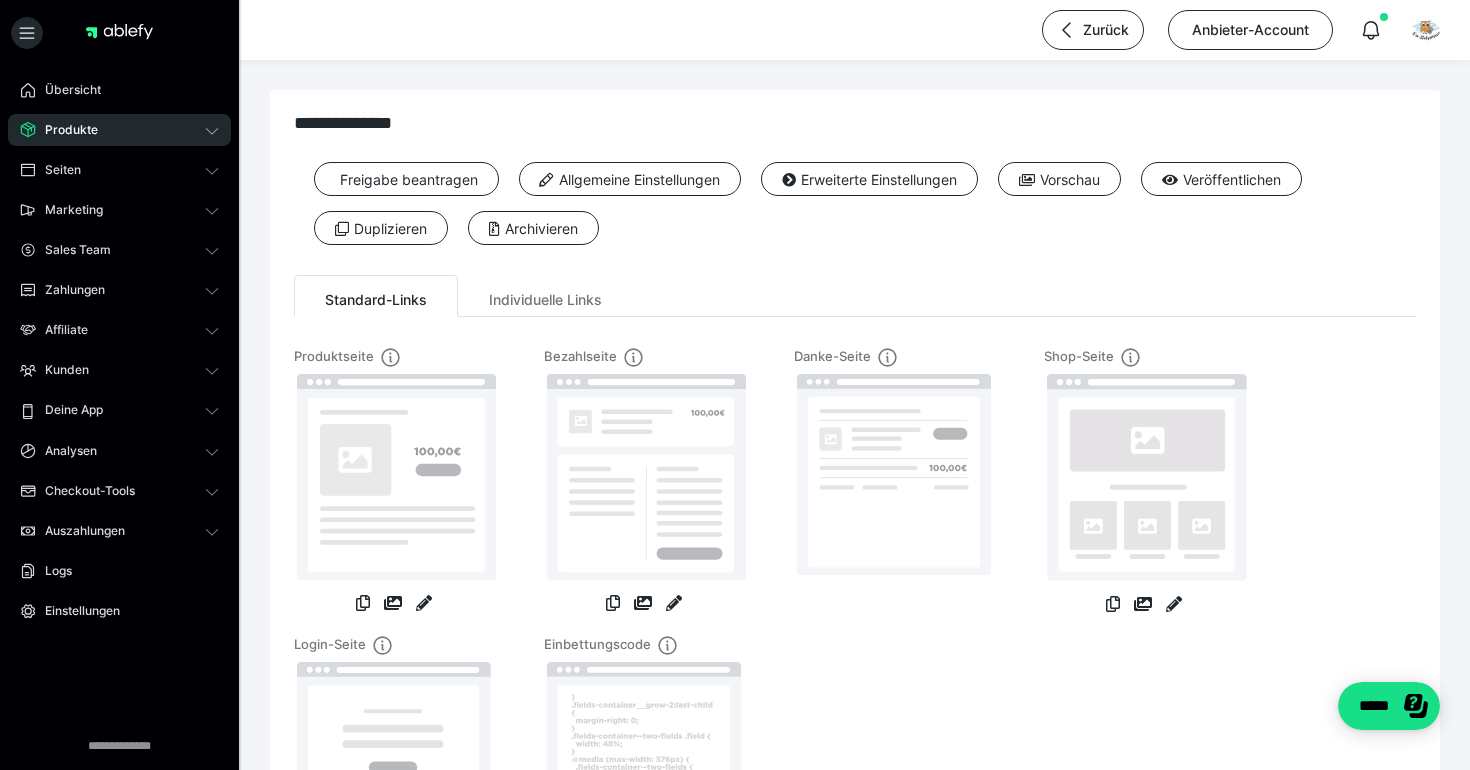 click 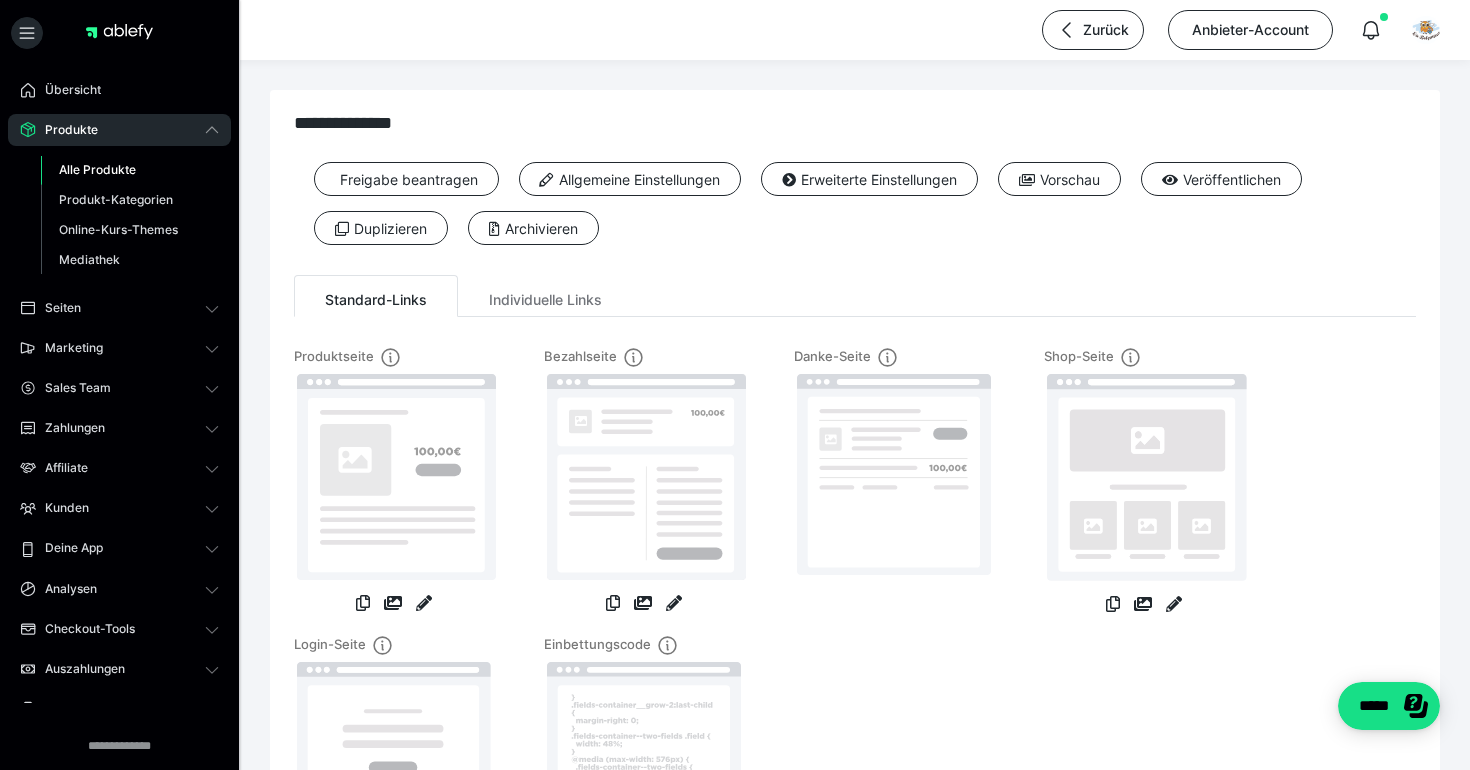click on "Alle Produkte" at bounding box center [130, 170] 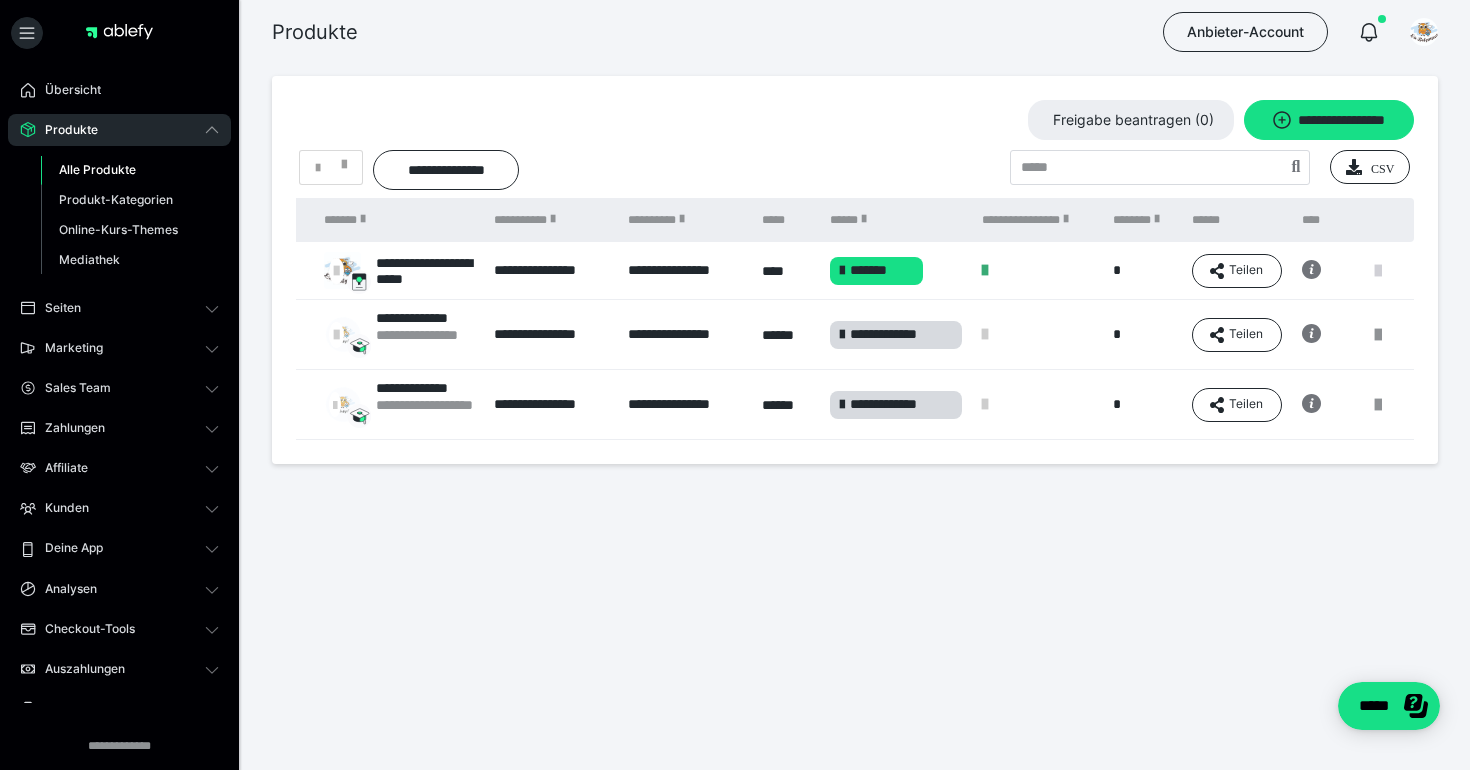 scroll, scrollTop: 0, scrollLeft: 96, axis: horizontal 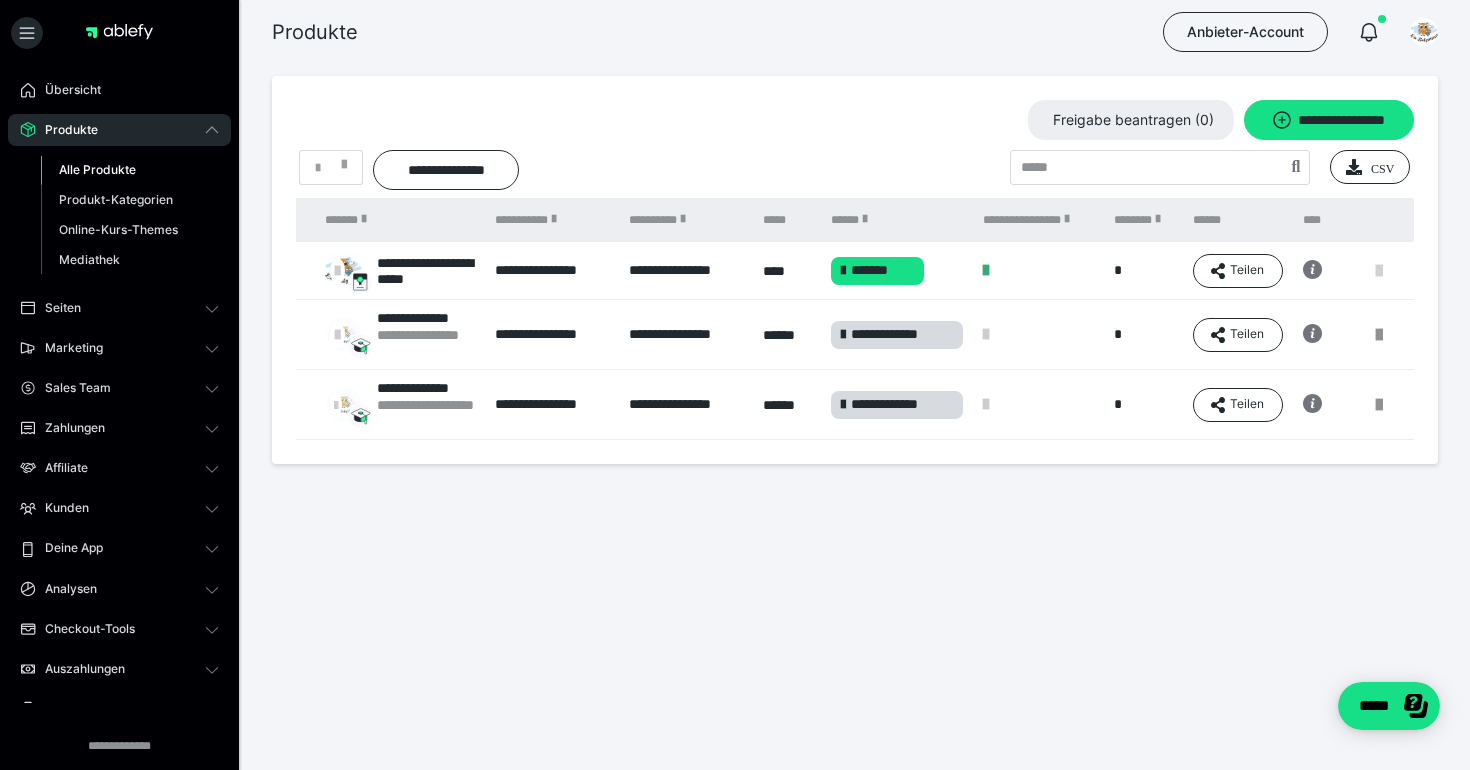 click at bounding box center (1379, 271) 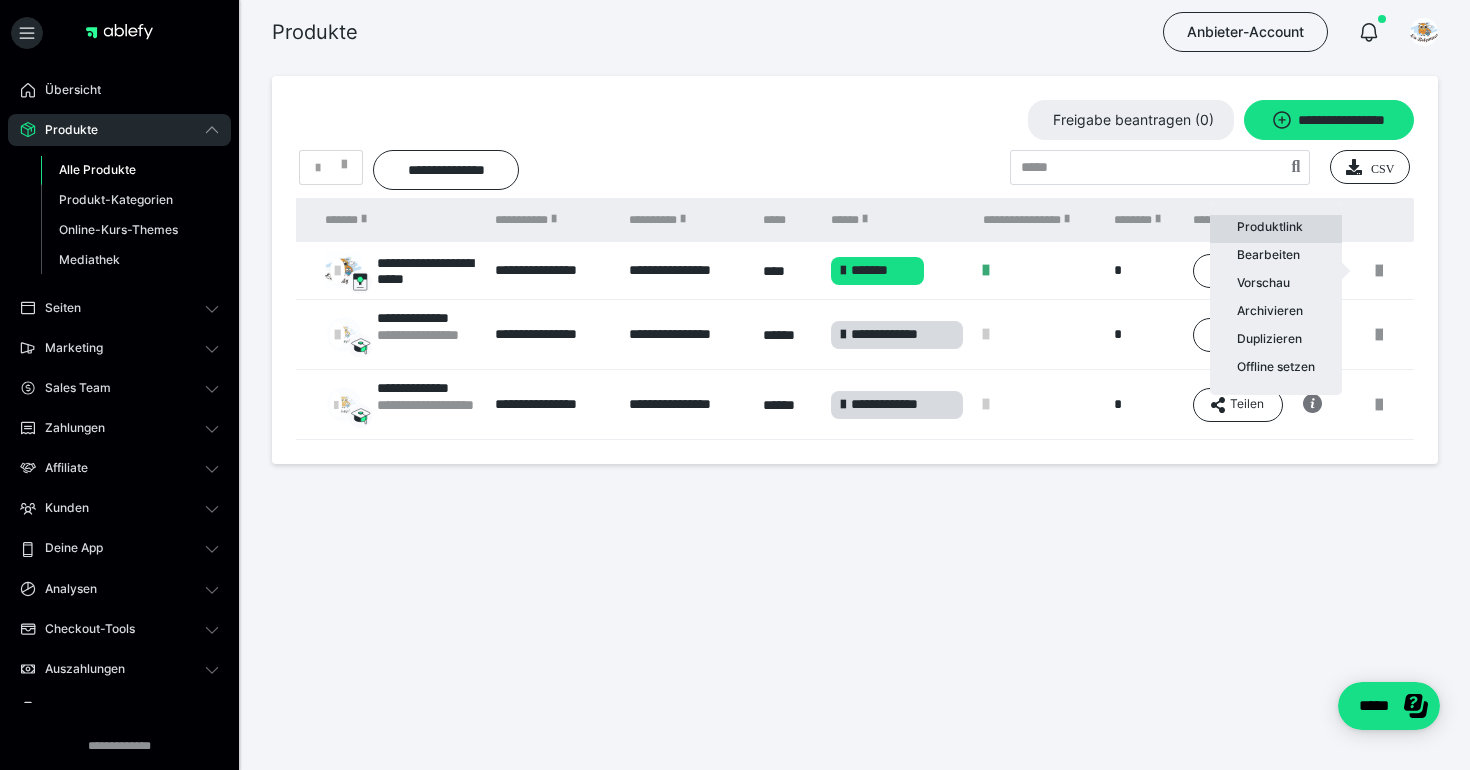 click on "Produktlink" at bounding box center (1276, 229) 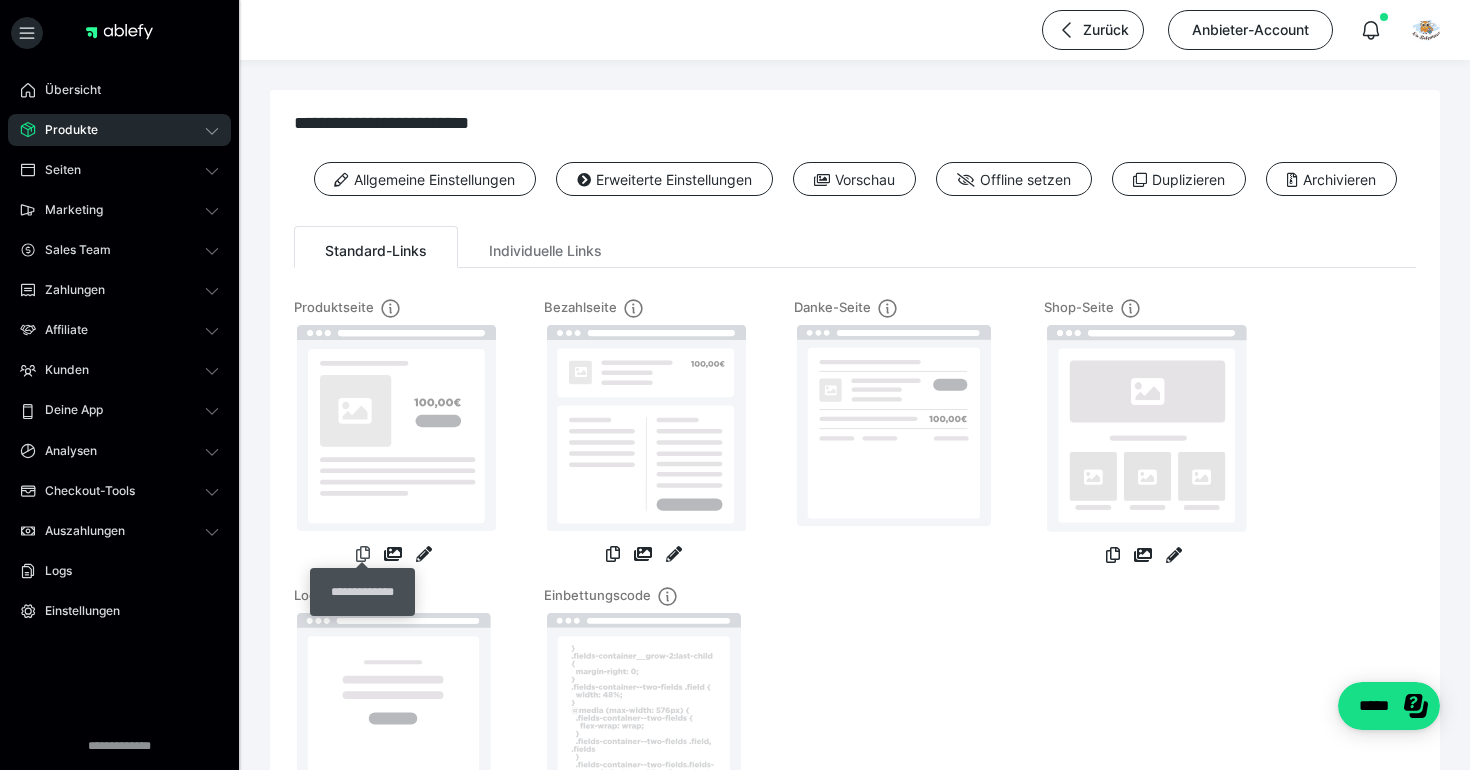 click at bounding box center [363, 554] 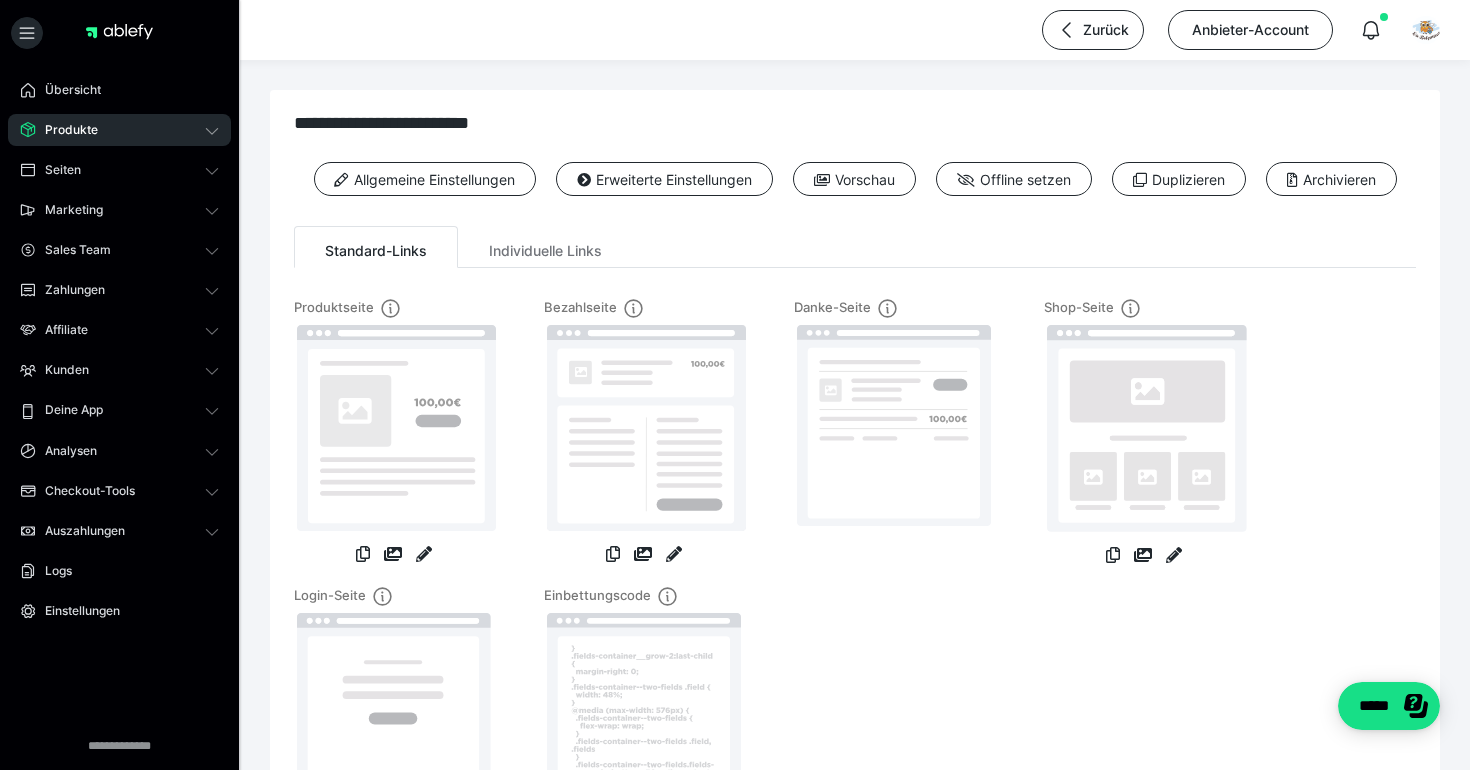 click 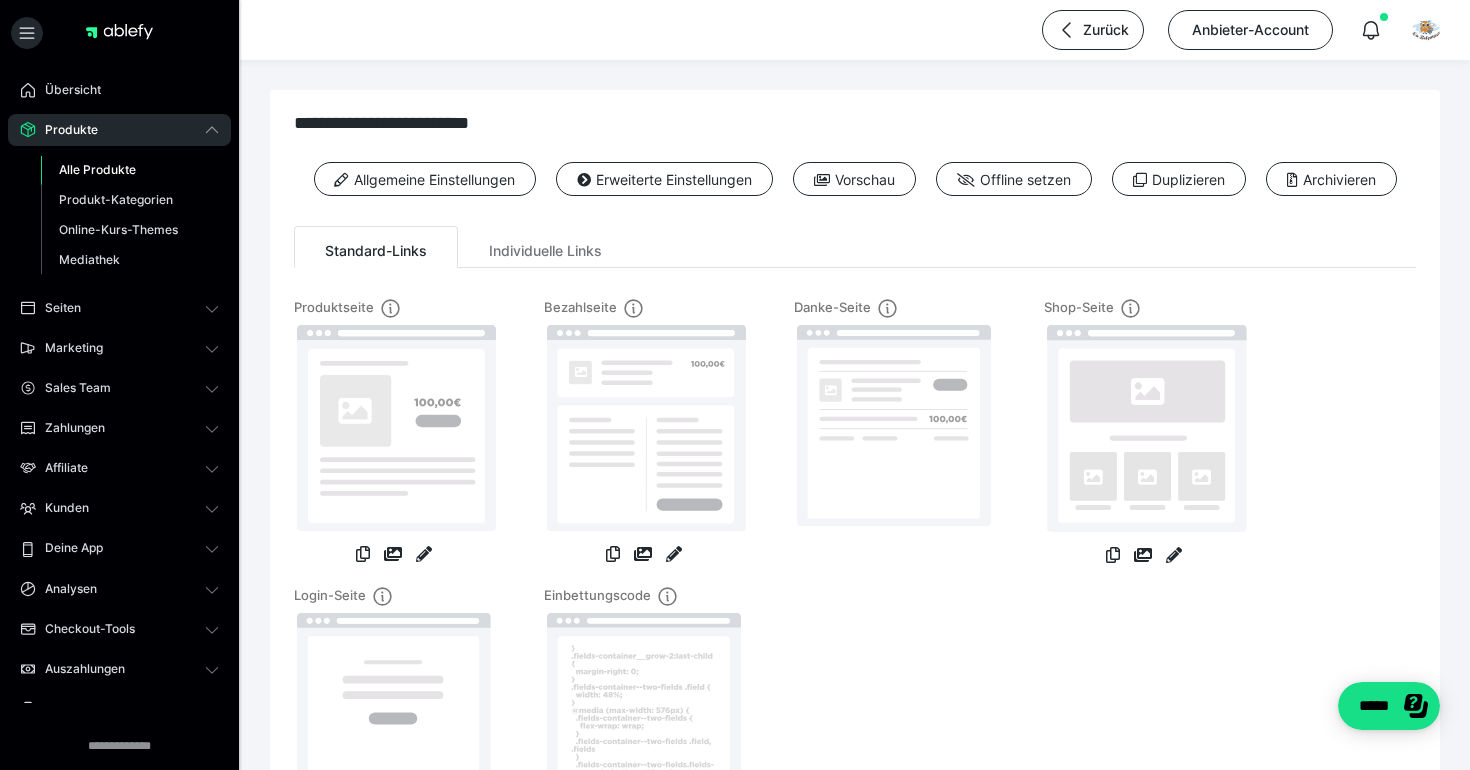 click on "Alle Produkte" at bounding box center [97, 169] 